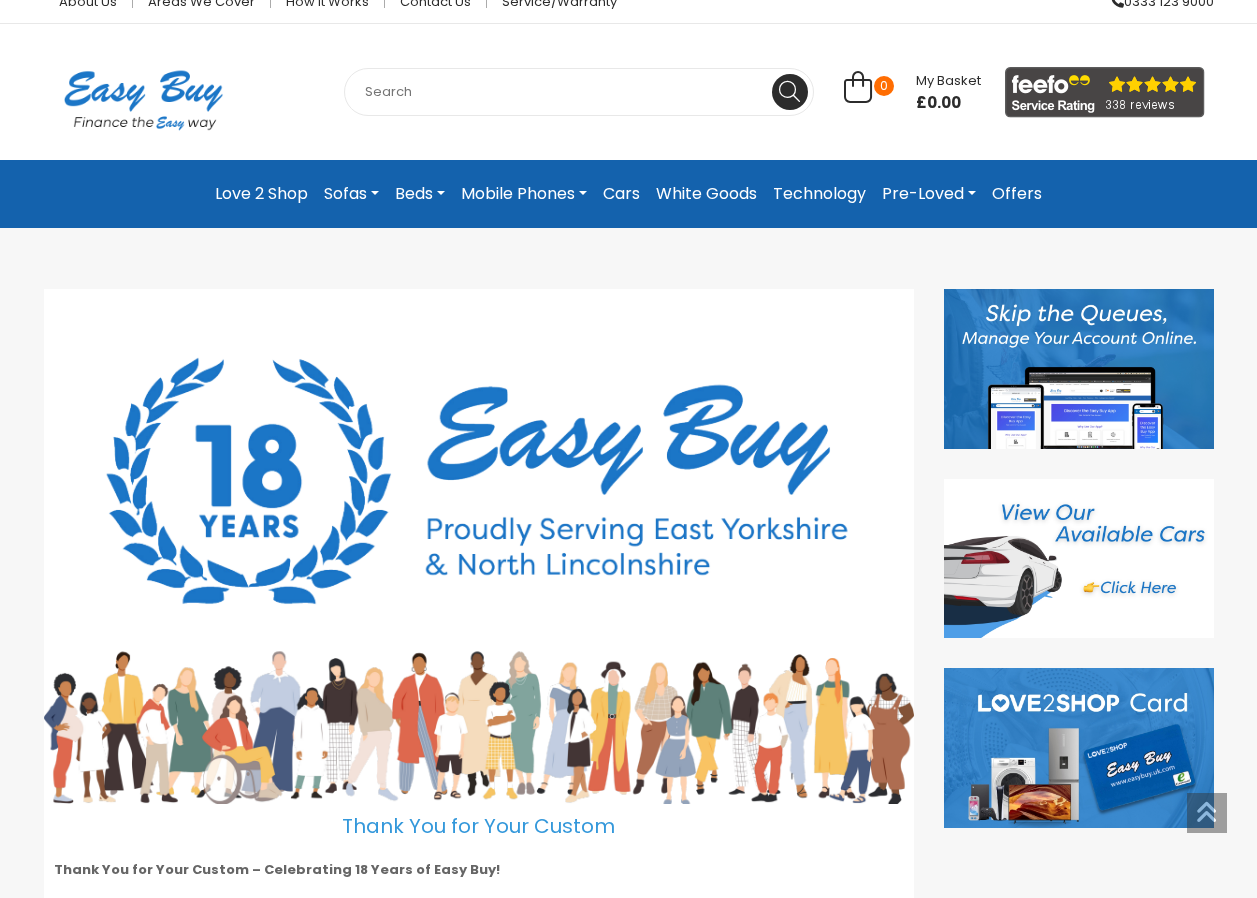 scroll, scrollTop: 0, scrollLeft: 0, axis: both 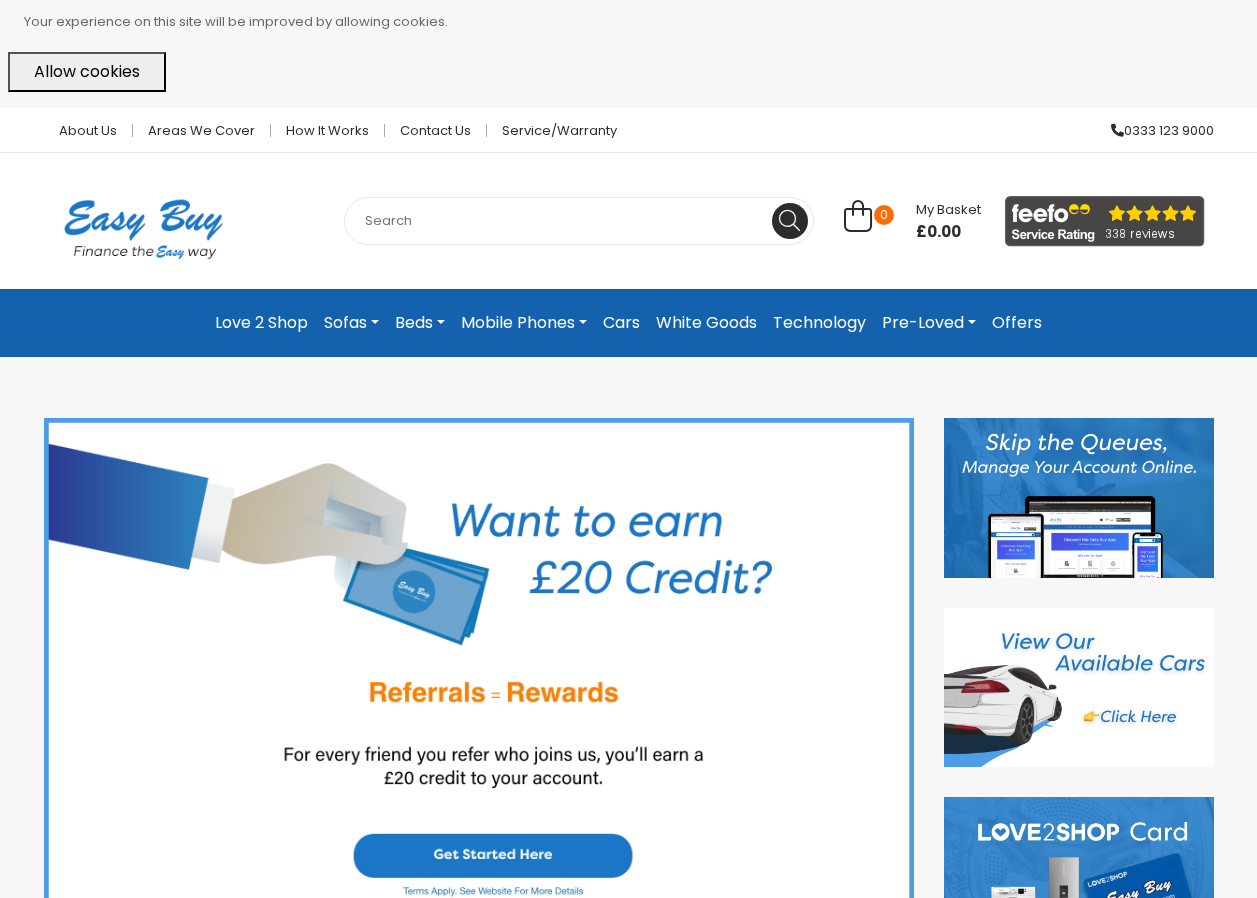 click on "Cars" at bounding box center [621, 323] 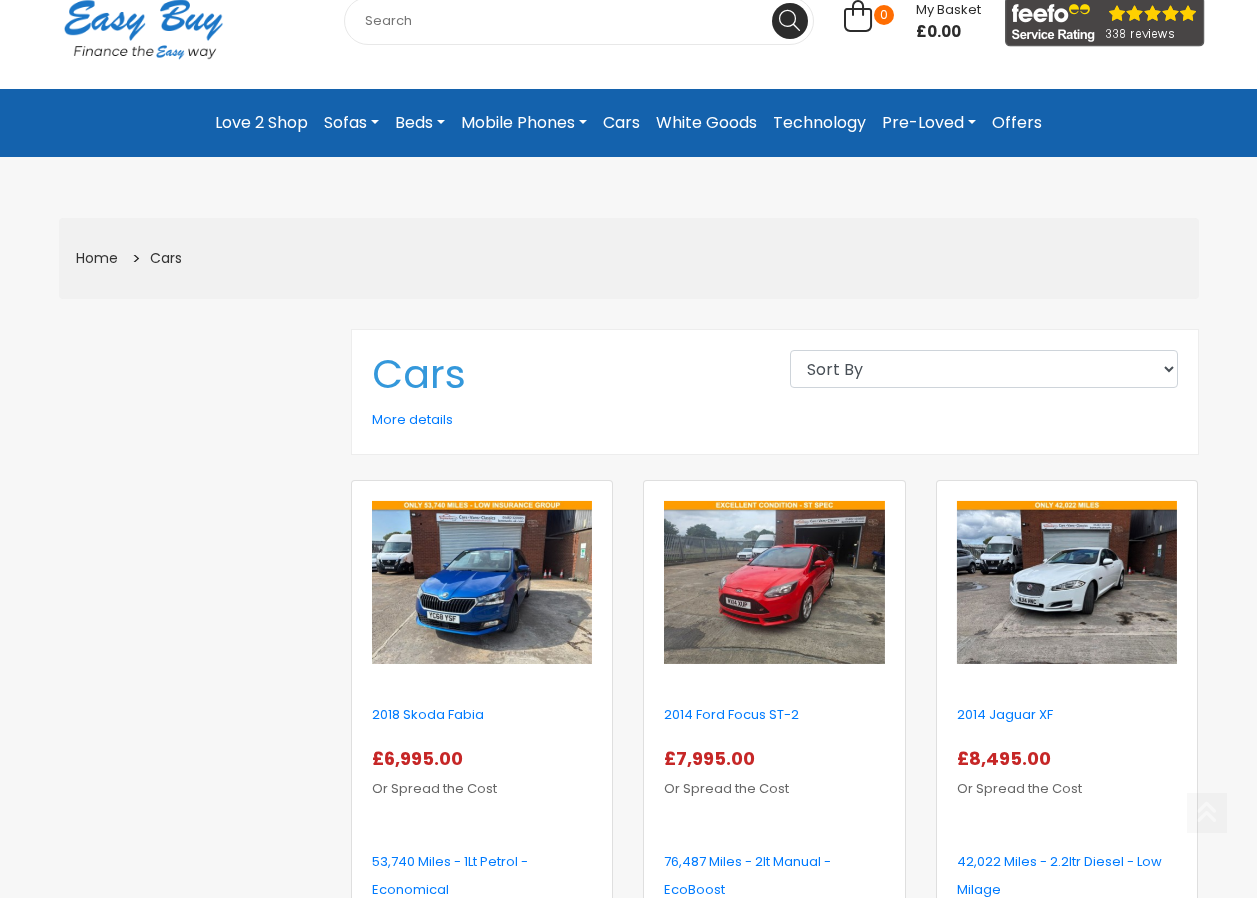 scroll, scrollTop: 0, scrollLeft: 0, axis: both 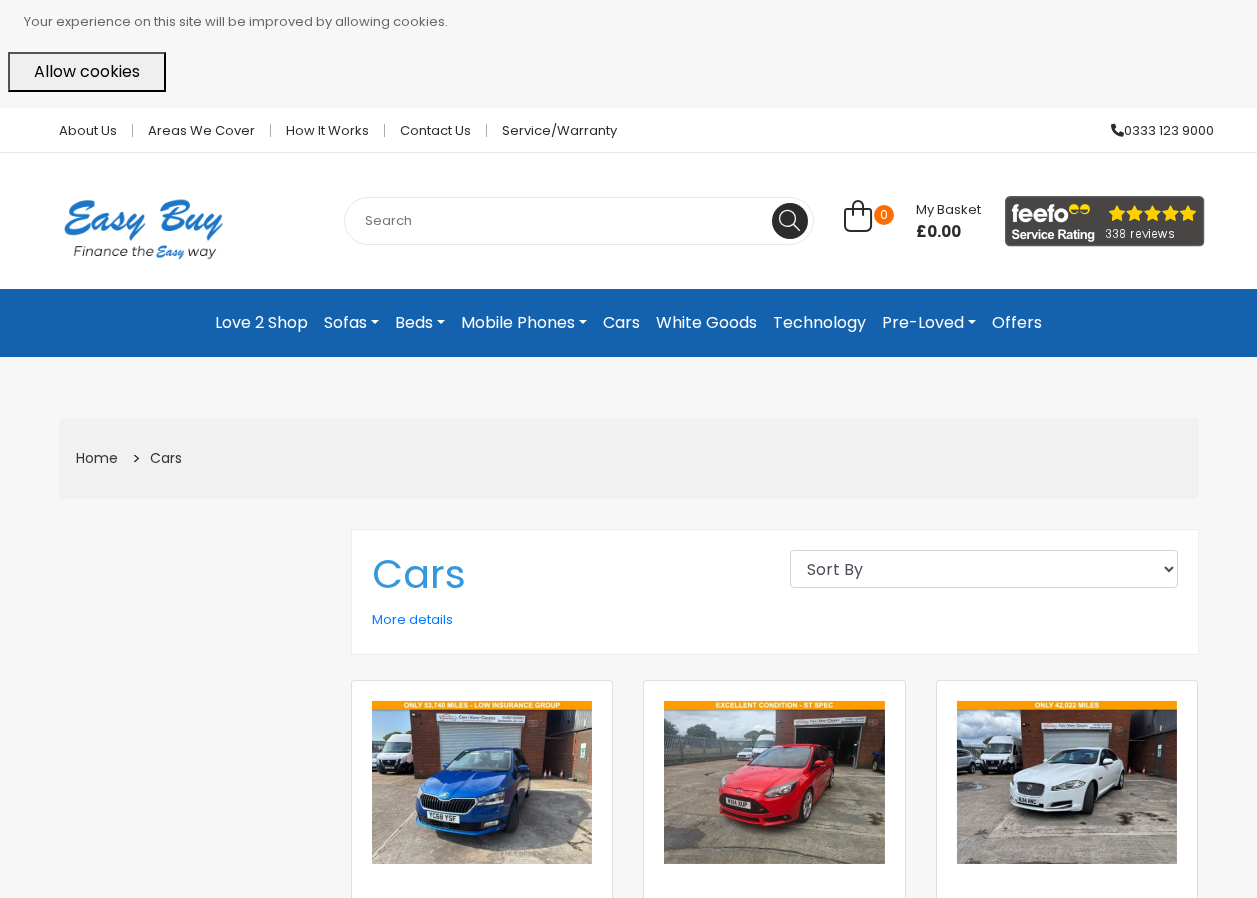click on "Beds" at bounding box center [420, 323] 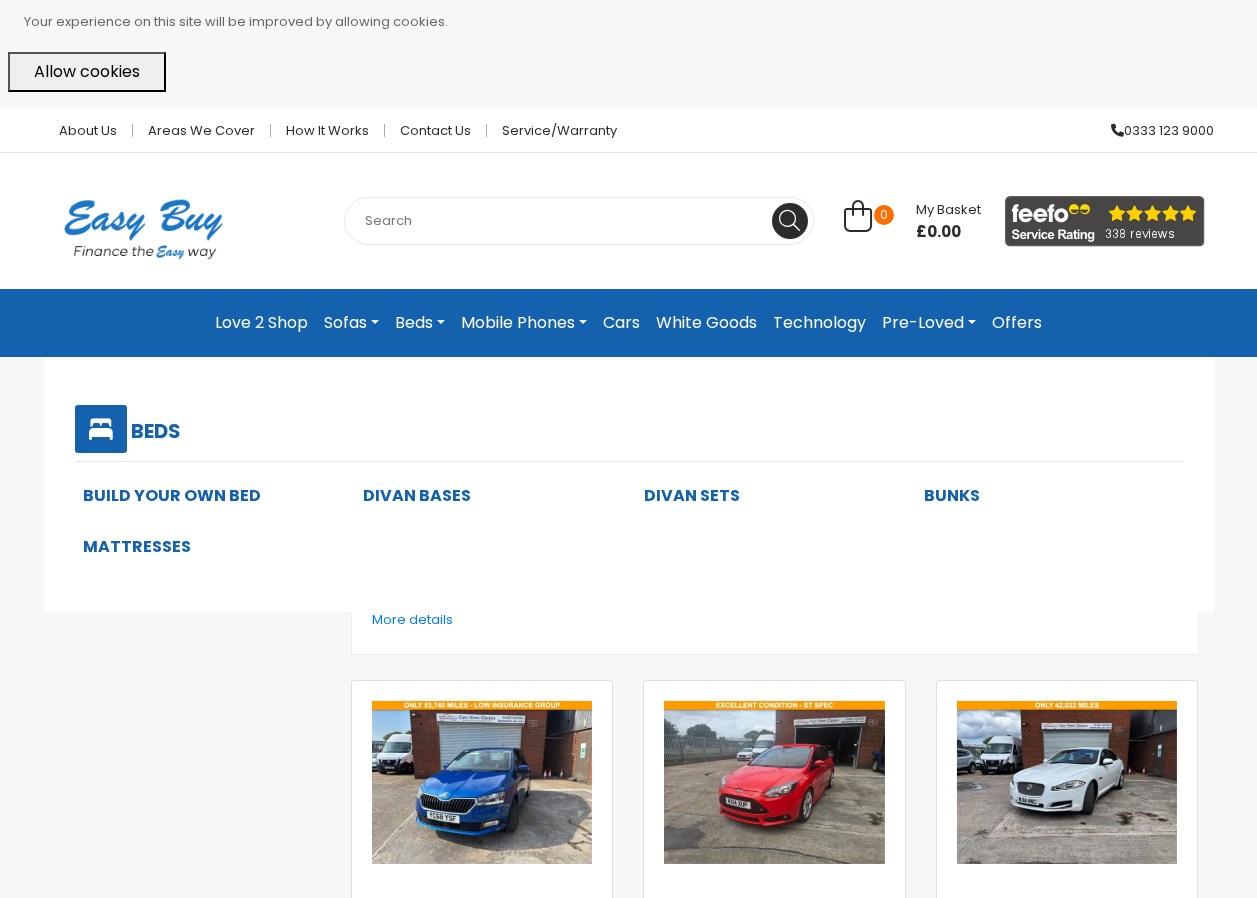 click on "Beds" at bounding box center [420, 323] 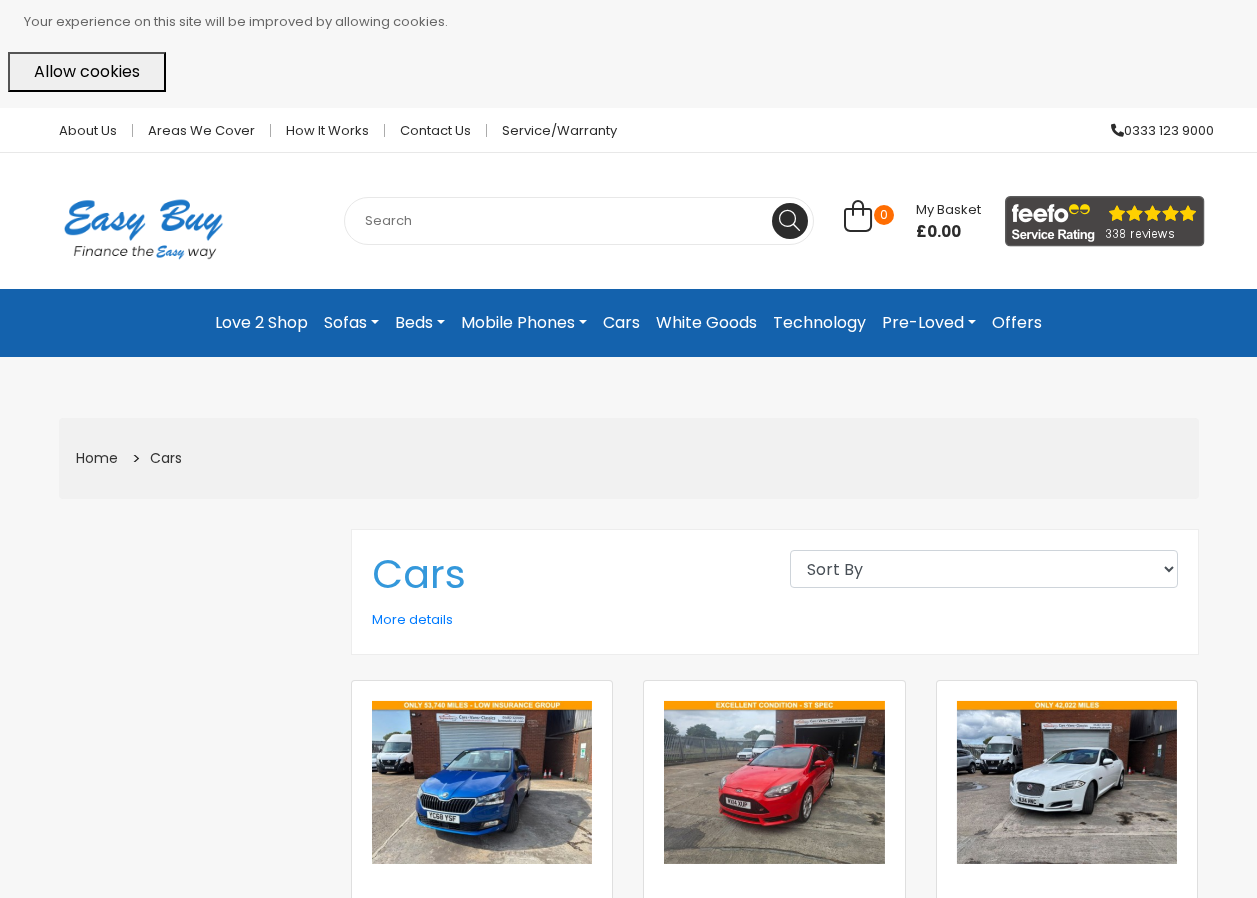 click on "Beds" at bounding box center [420, 323] 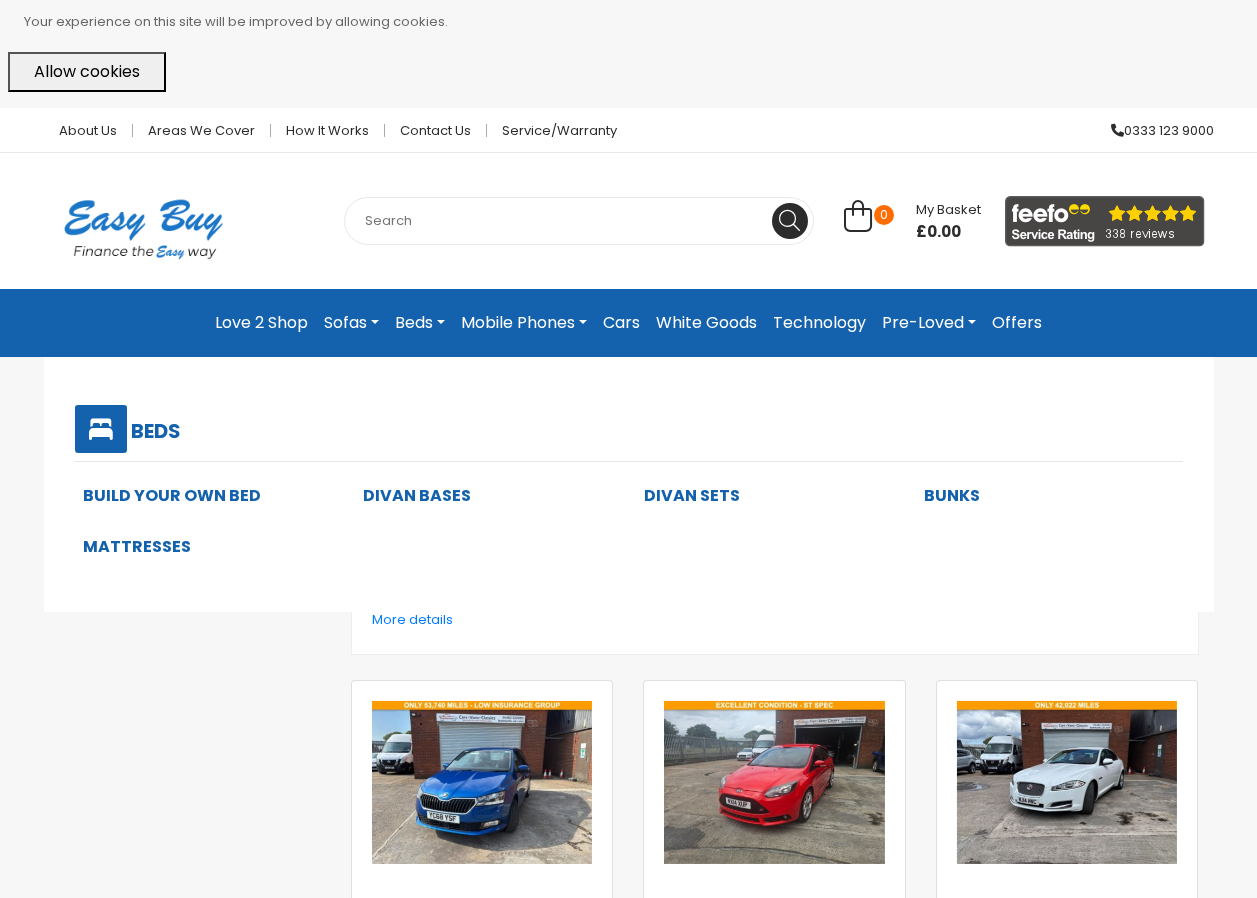 click on "Divan Sets" at bounding box center [692, 495] 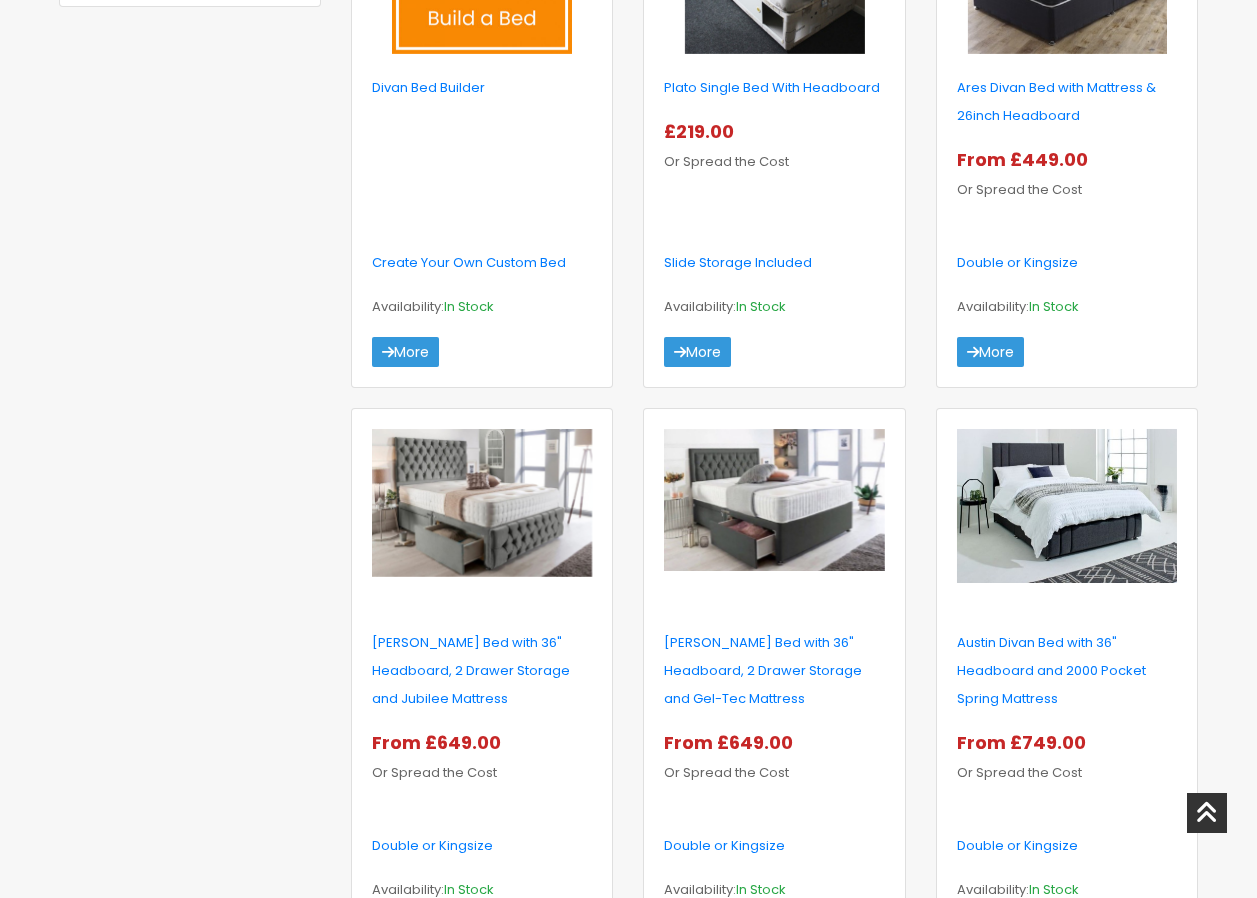 scroll, scrollTop: 800, scrollLeft: 0, axis: vertical 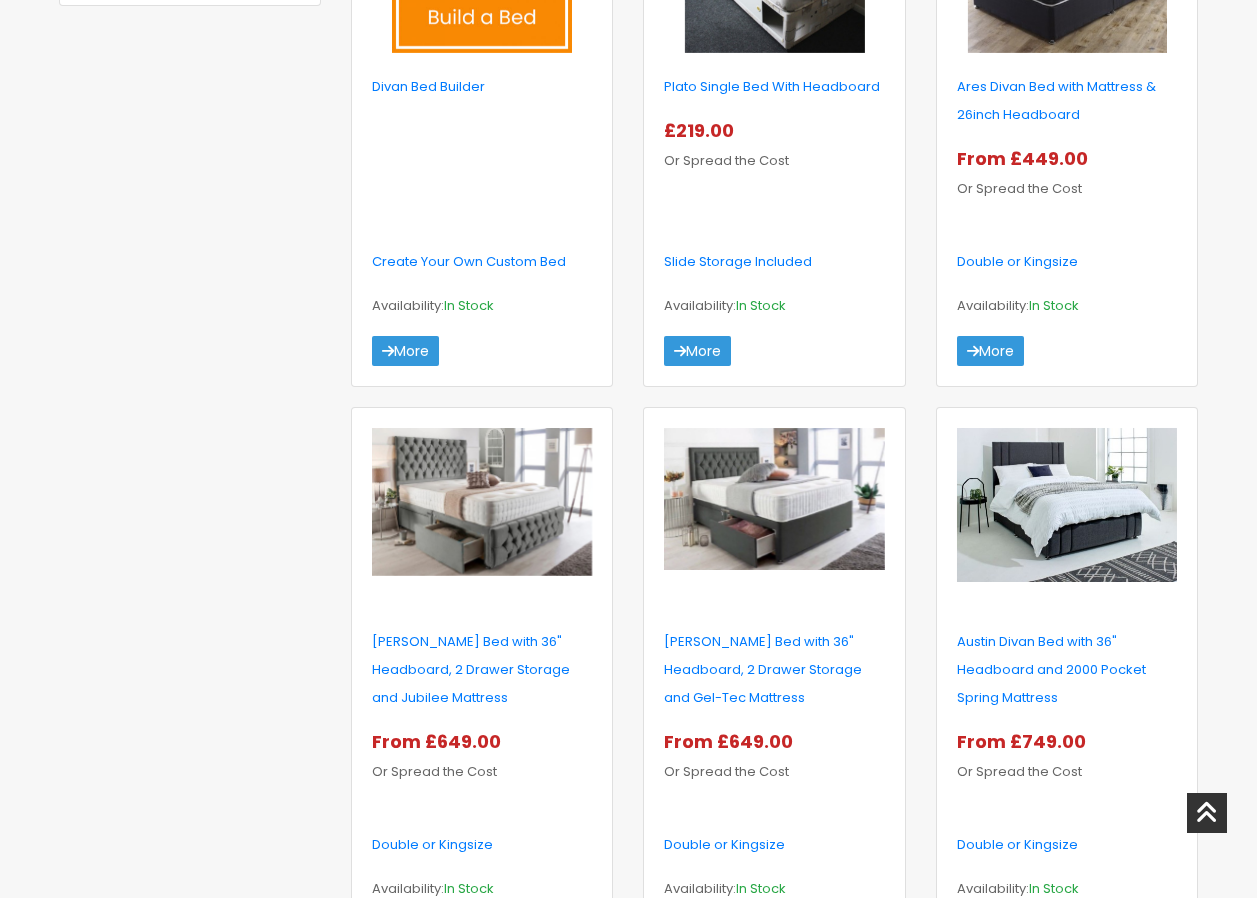 click on "[PERSON_NAME] Bed with 36" Headboard, 2 Drawer Storage and Jubilee Mattress" at bounding box center [482, 670] 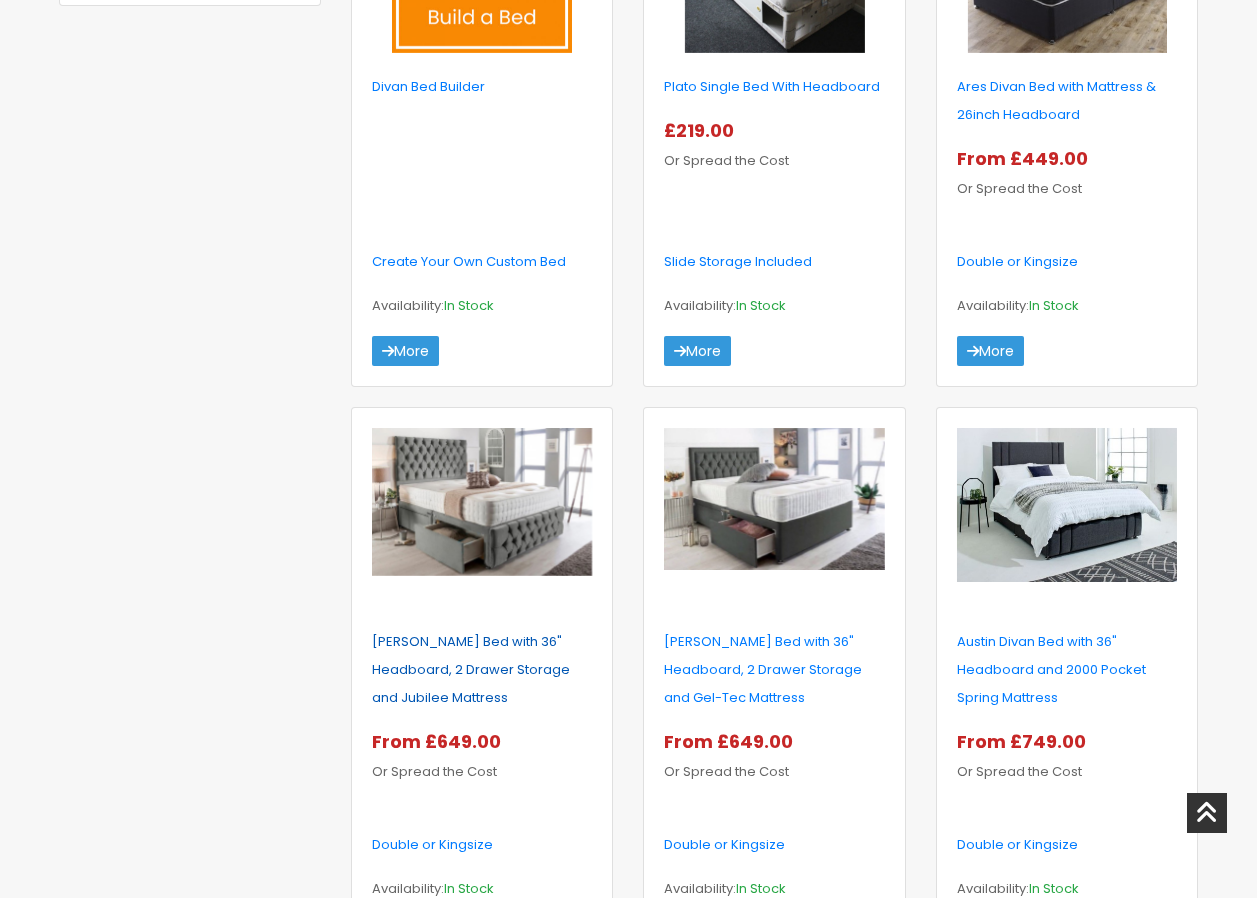 click on "[PERSON_NAME] Bed with 36" Headboard, 2 Drawer Storage and Jubilee Mattress" at bounding box center (471, 669) 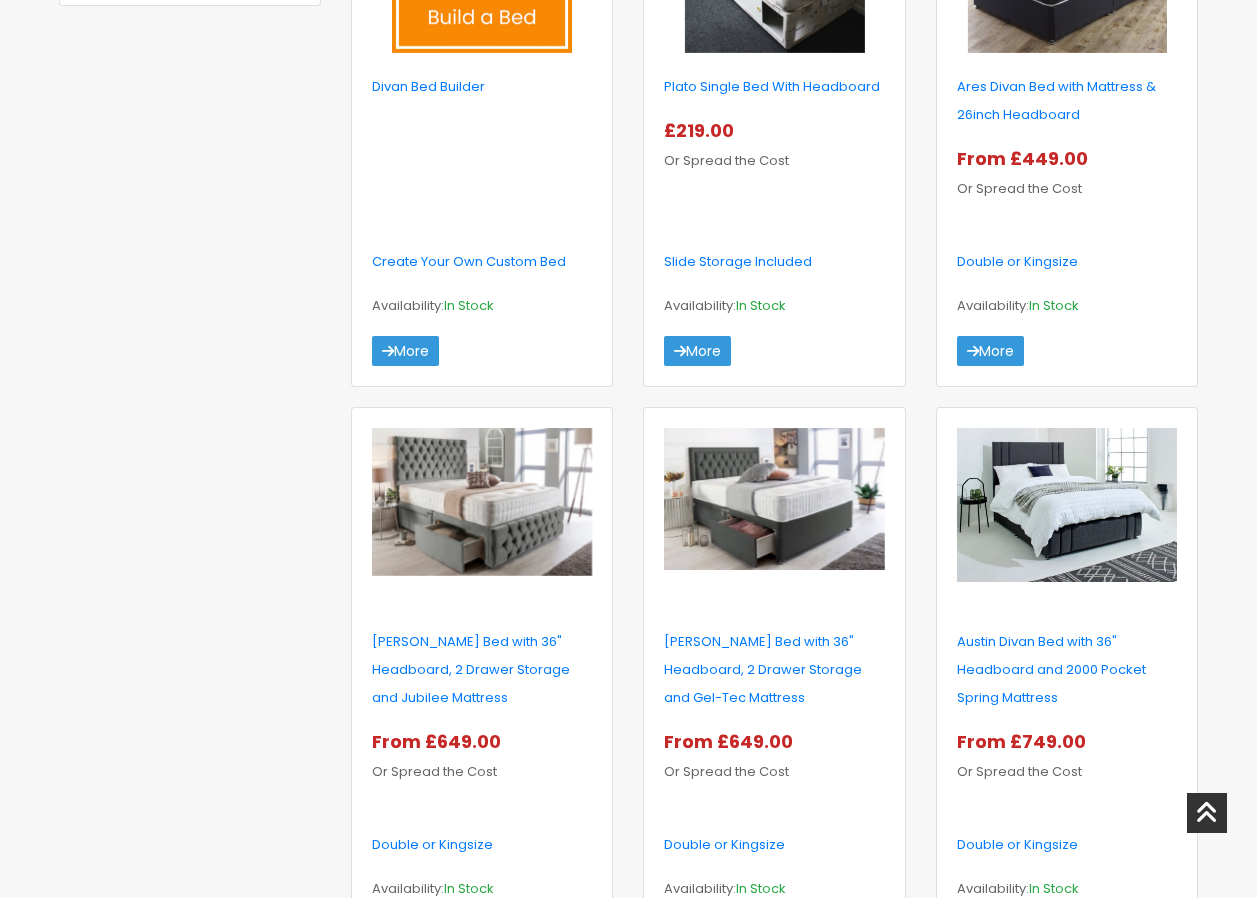 click on "Sophia Divan Bed with 36" Headboard, 2 Drawer Storage and Gel-Tec Mattress" at bounding box center (774, 670) 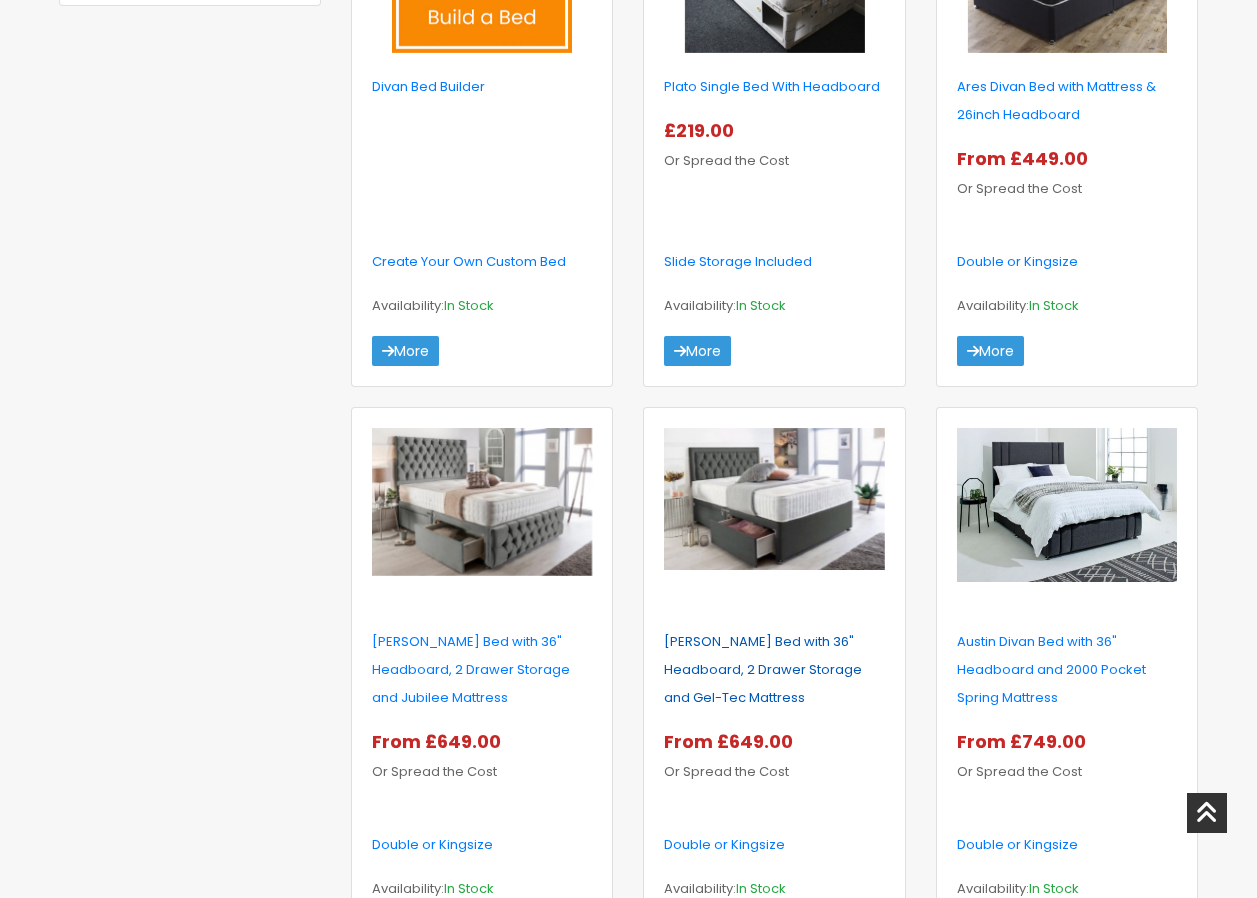 click on "Sophia Divan Bed with 36" Headboard, 2 Drawer Storage and Gel-Tec Mattress" at bounding box center (763, 669) 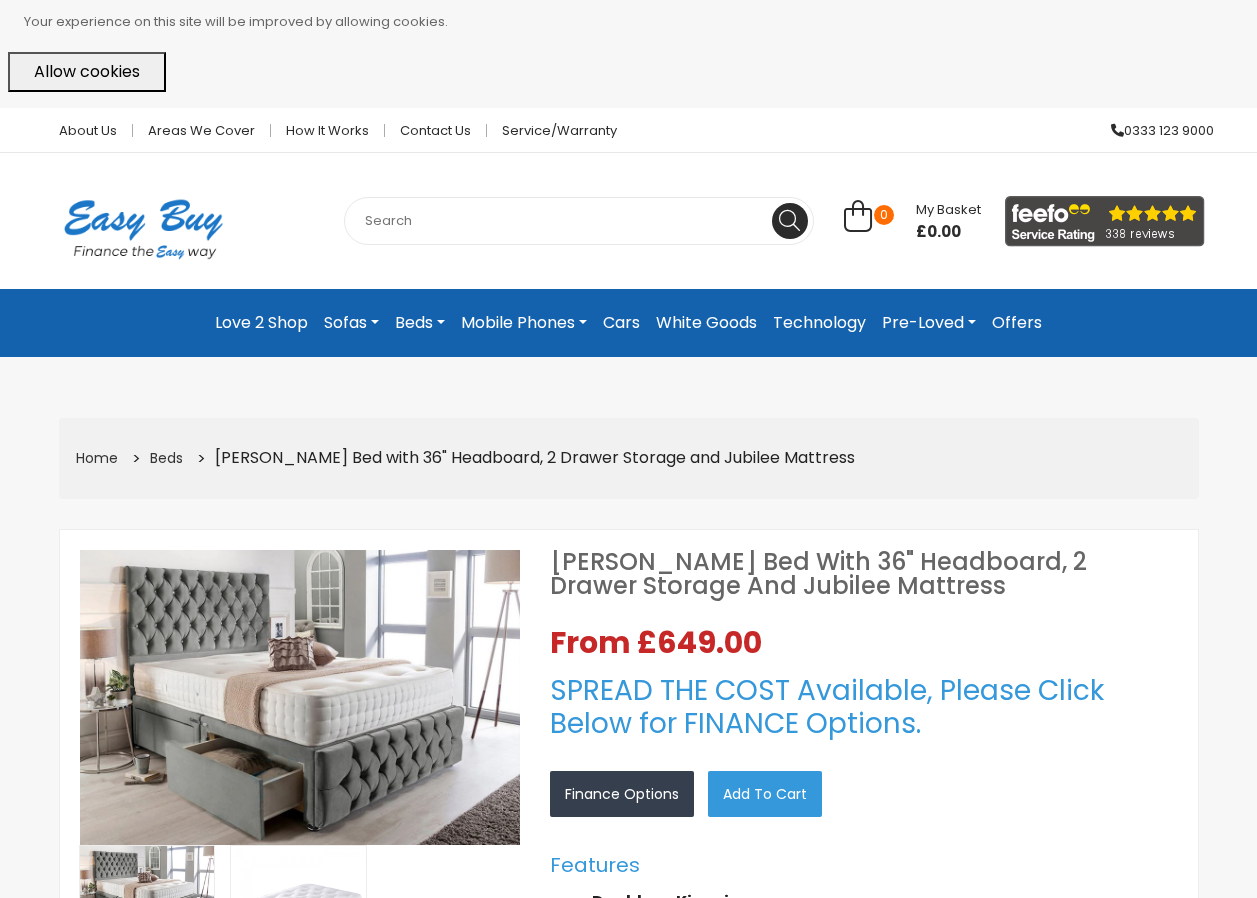 scroll, scrollTop: 0, scrollLeft: 0, axis: both 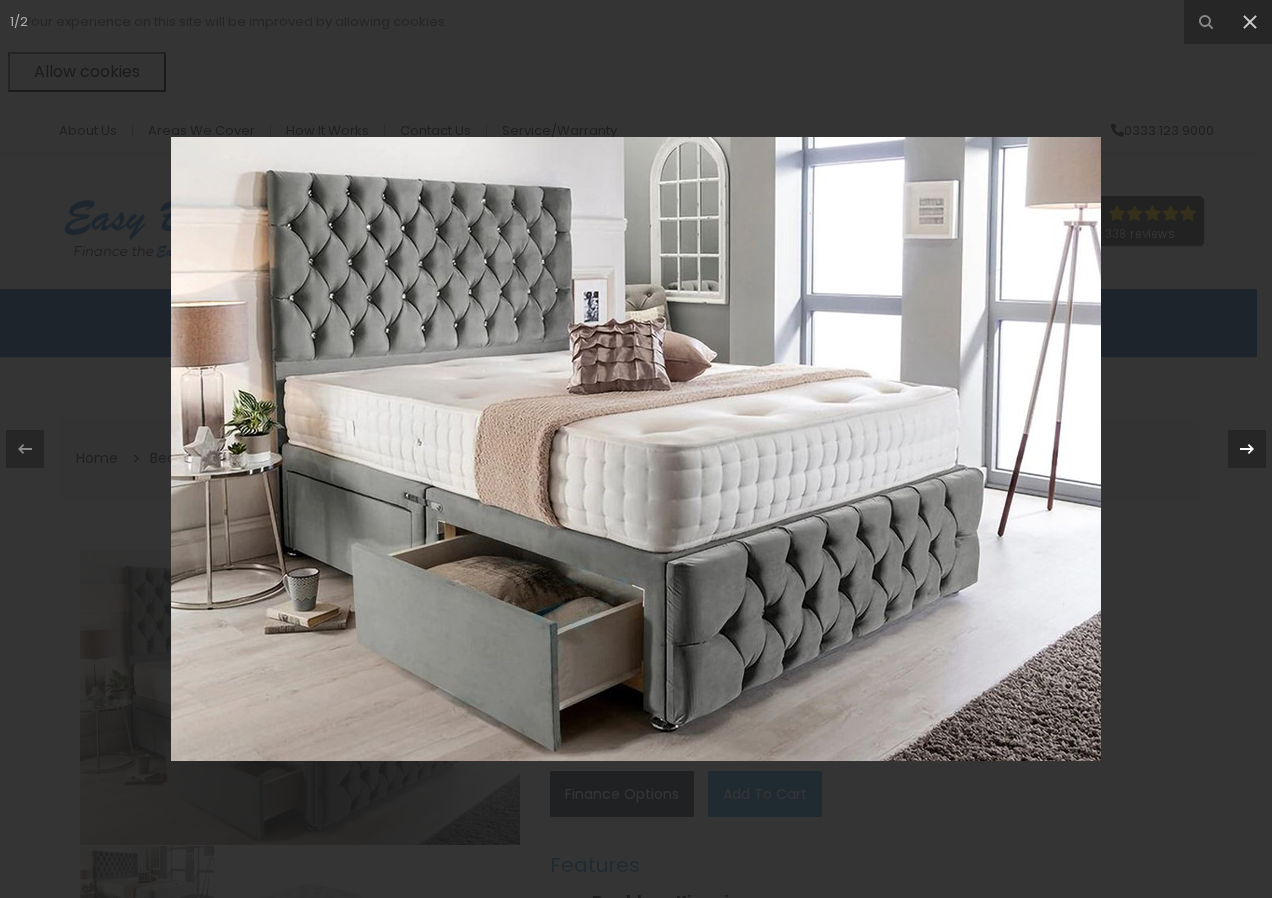click 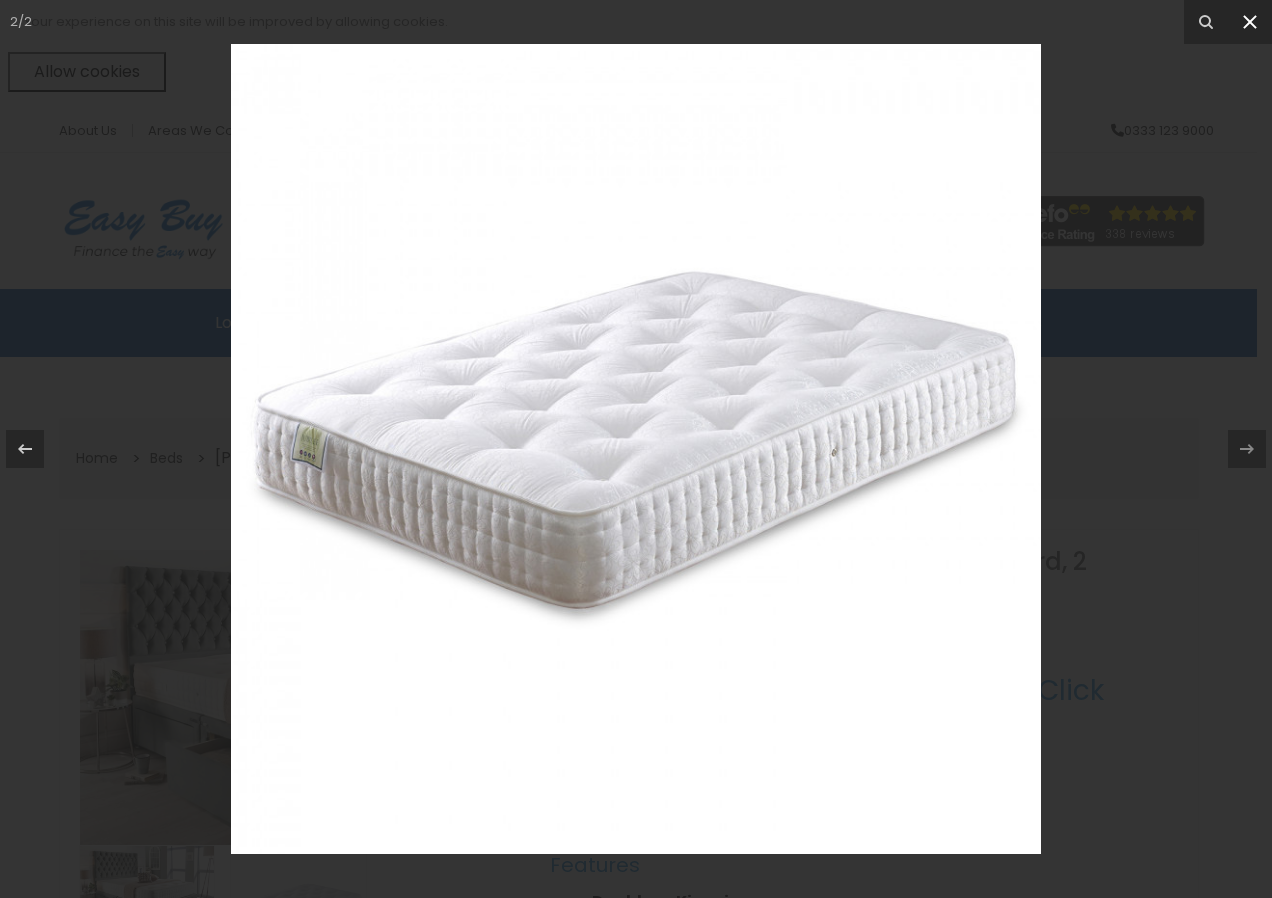 click 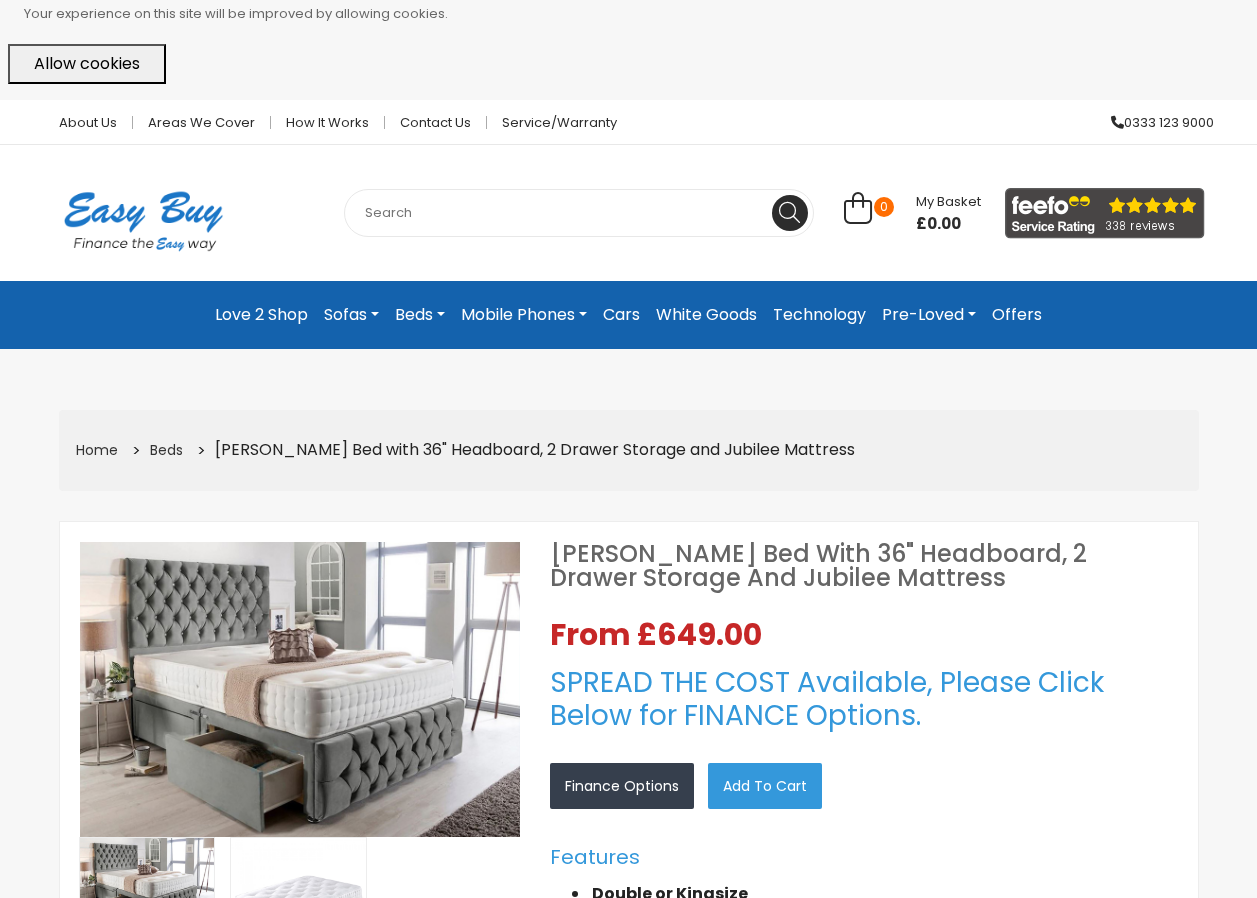 scroll, scrollTop: 0, scrollLeft: 0, axis: both 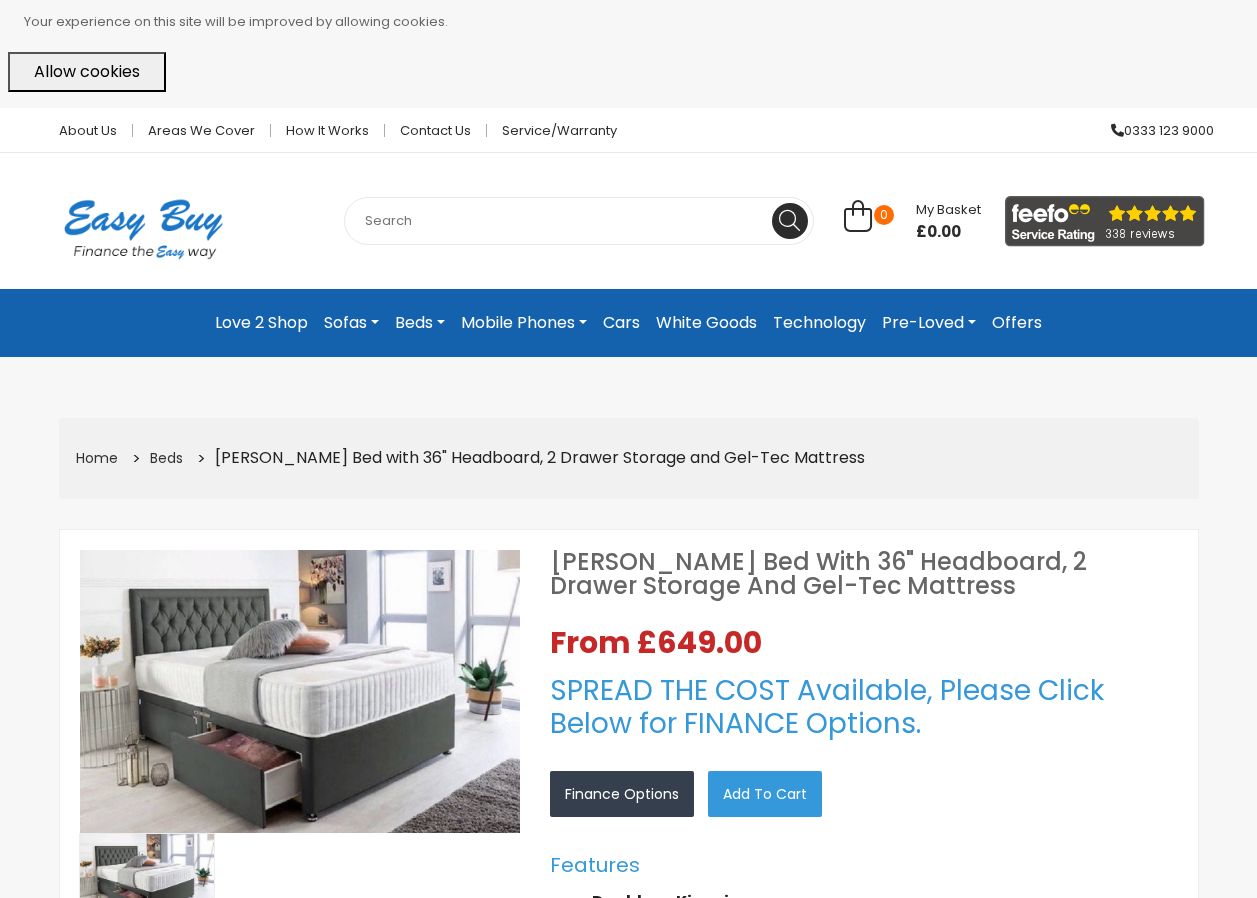select on "104" 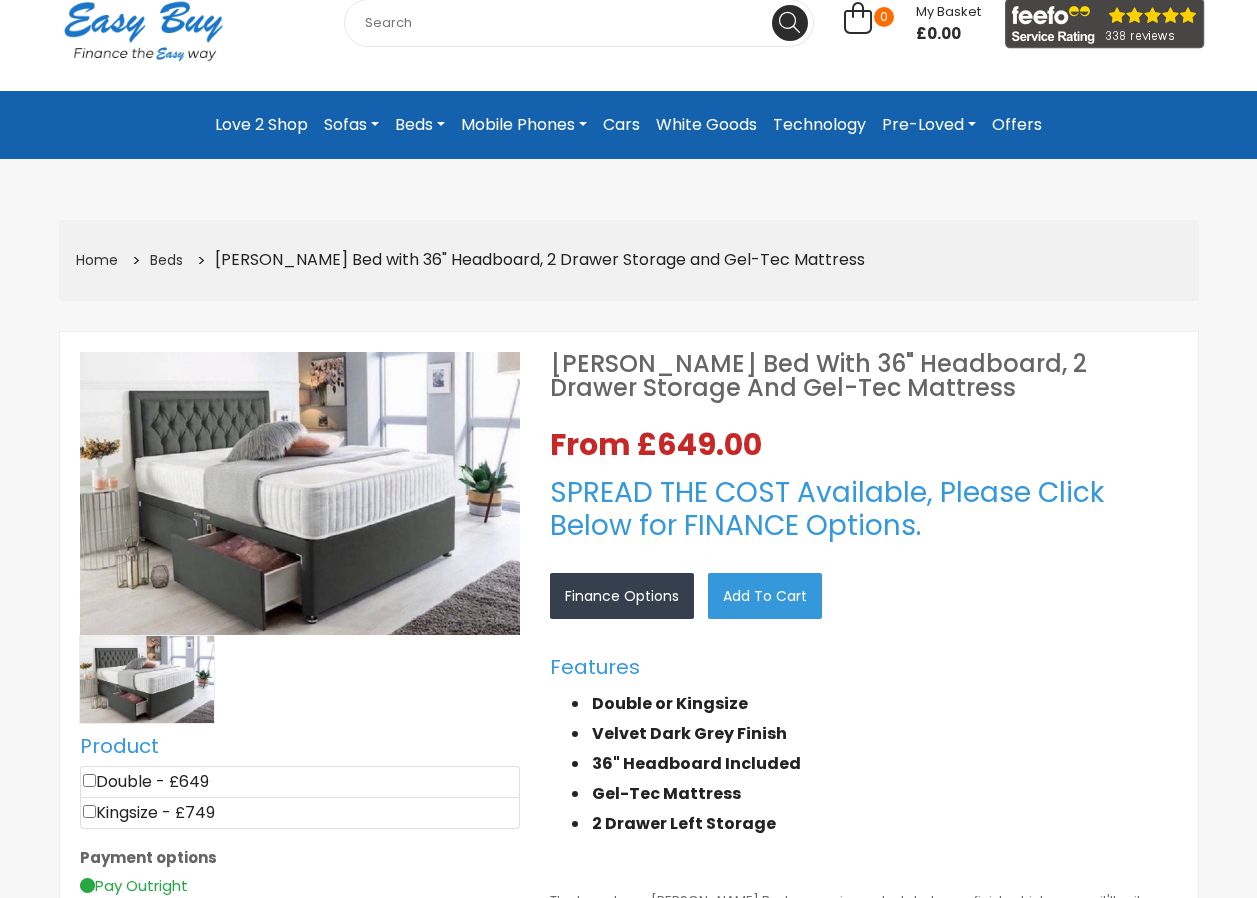 scroll, scrollTop: 200, scrollLeft: 0, axis: vertical 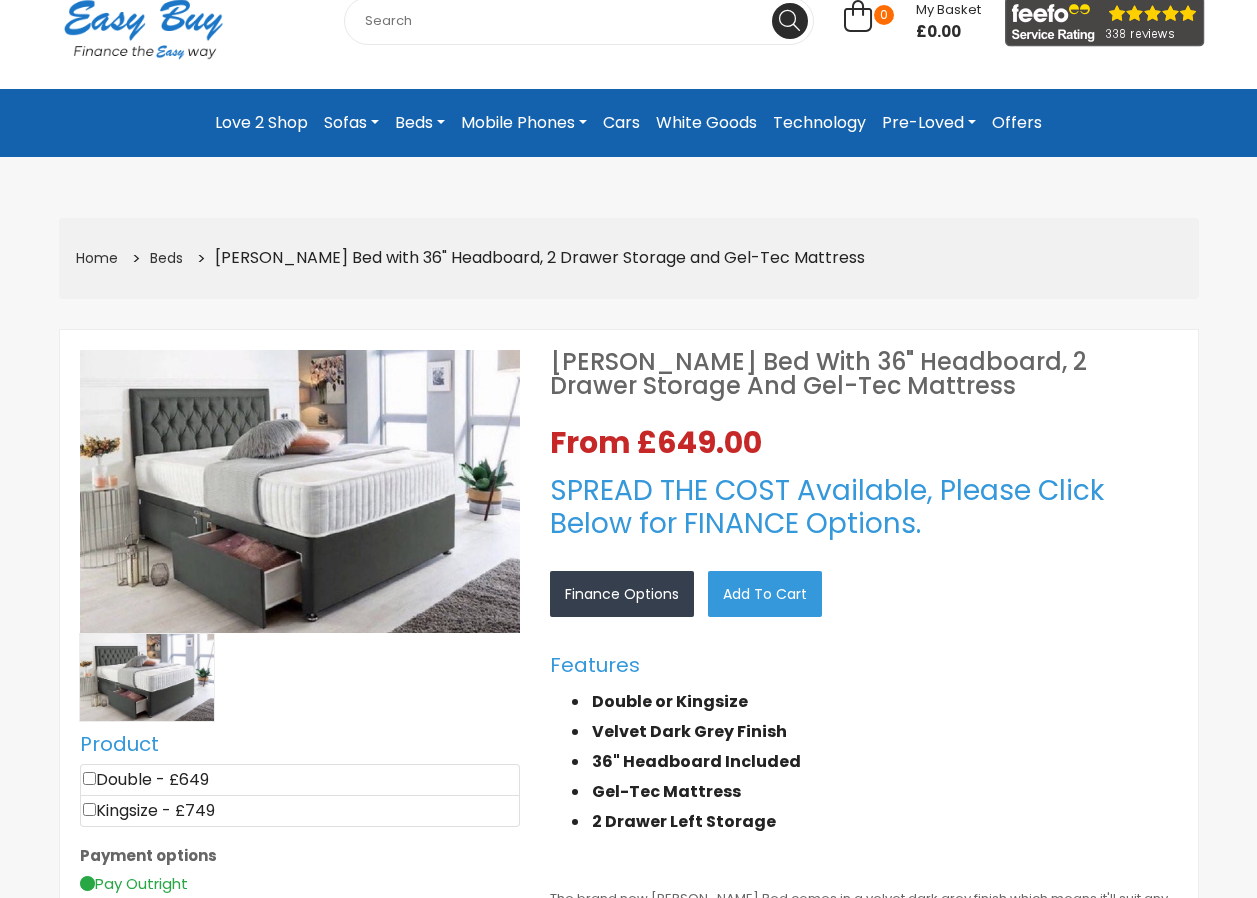 click at bounding box center [300, 491] 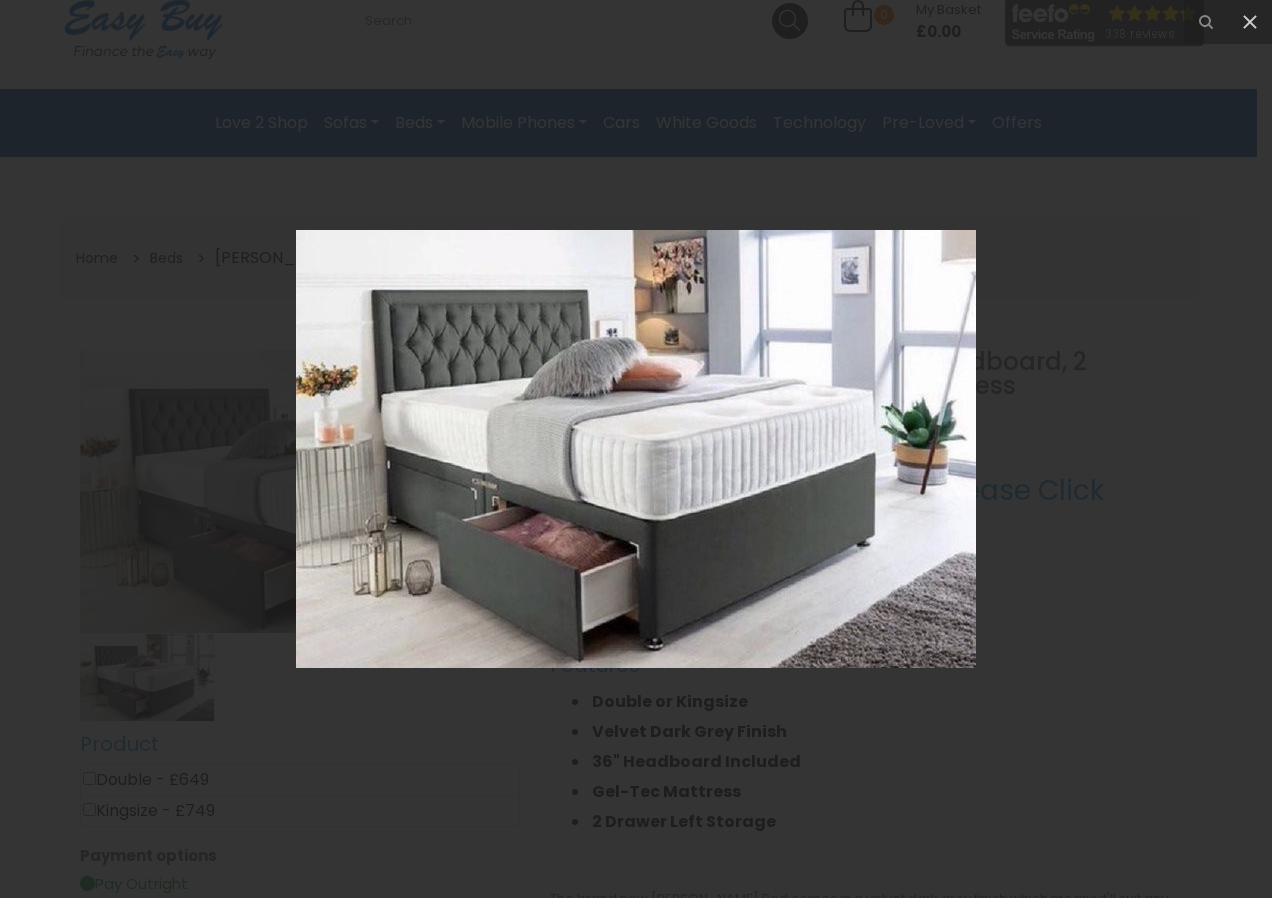 click at bounding box center (636, 449) 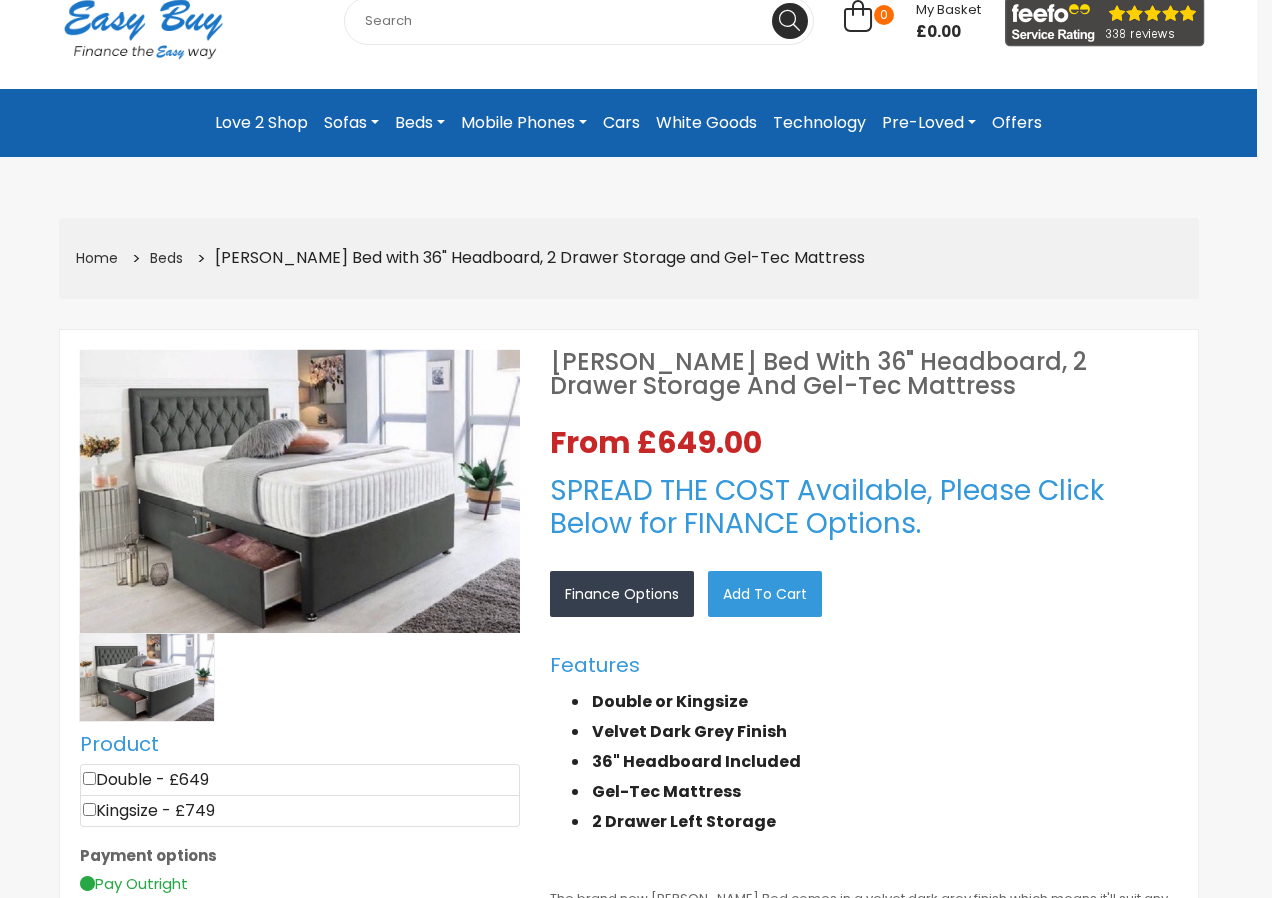 click at bounding box center [636, 449] 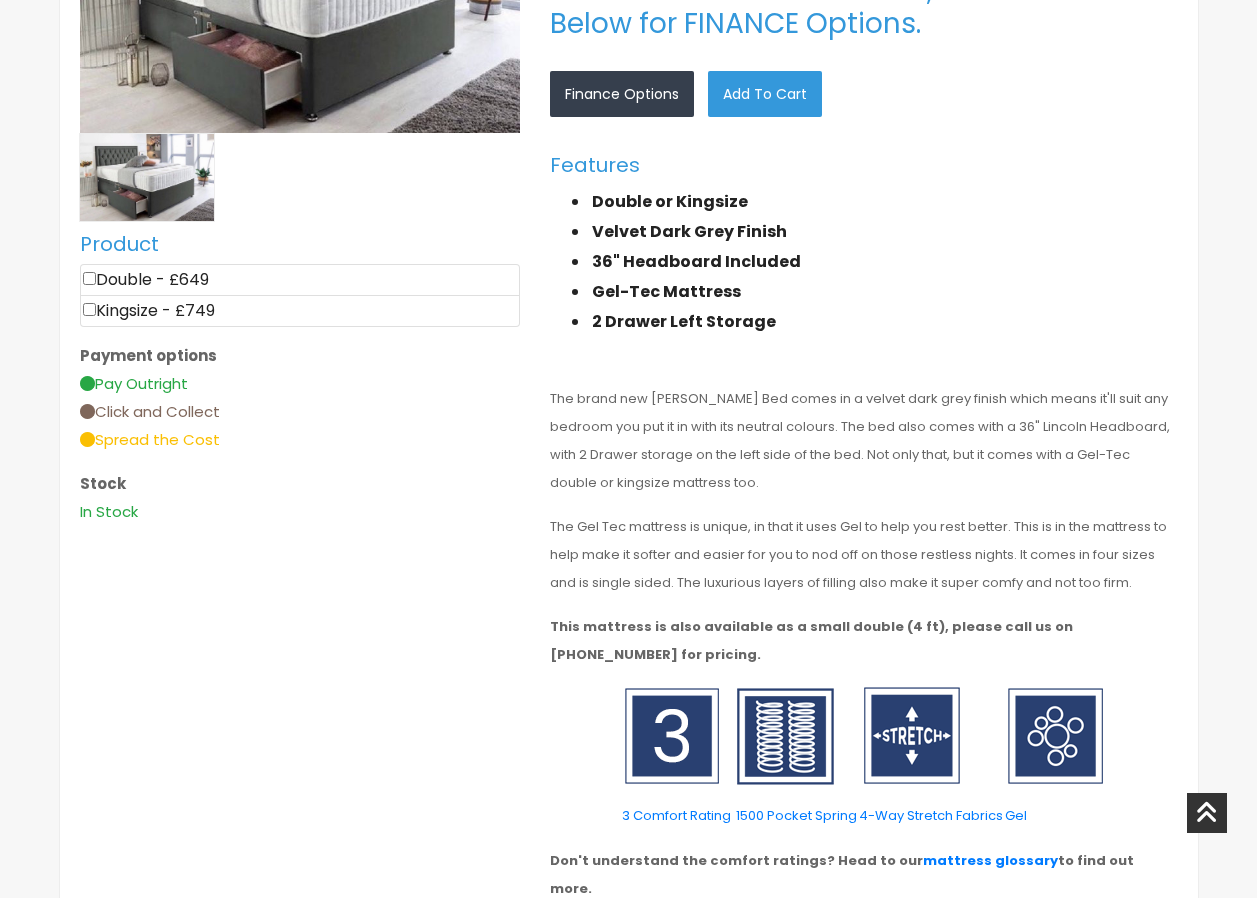 scroll, scrollTop: 0, scrollLeft: 0, axis: both 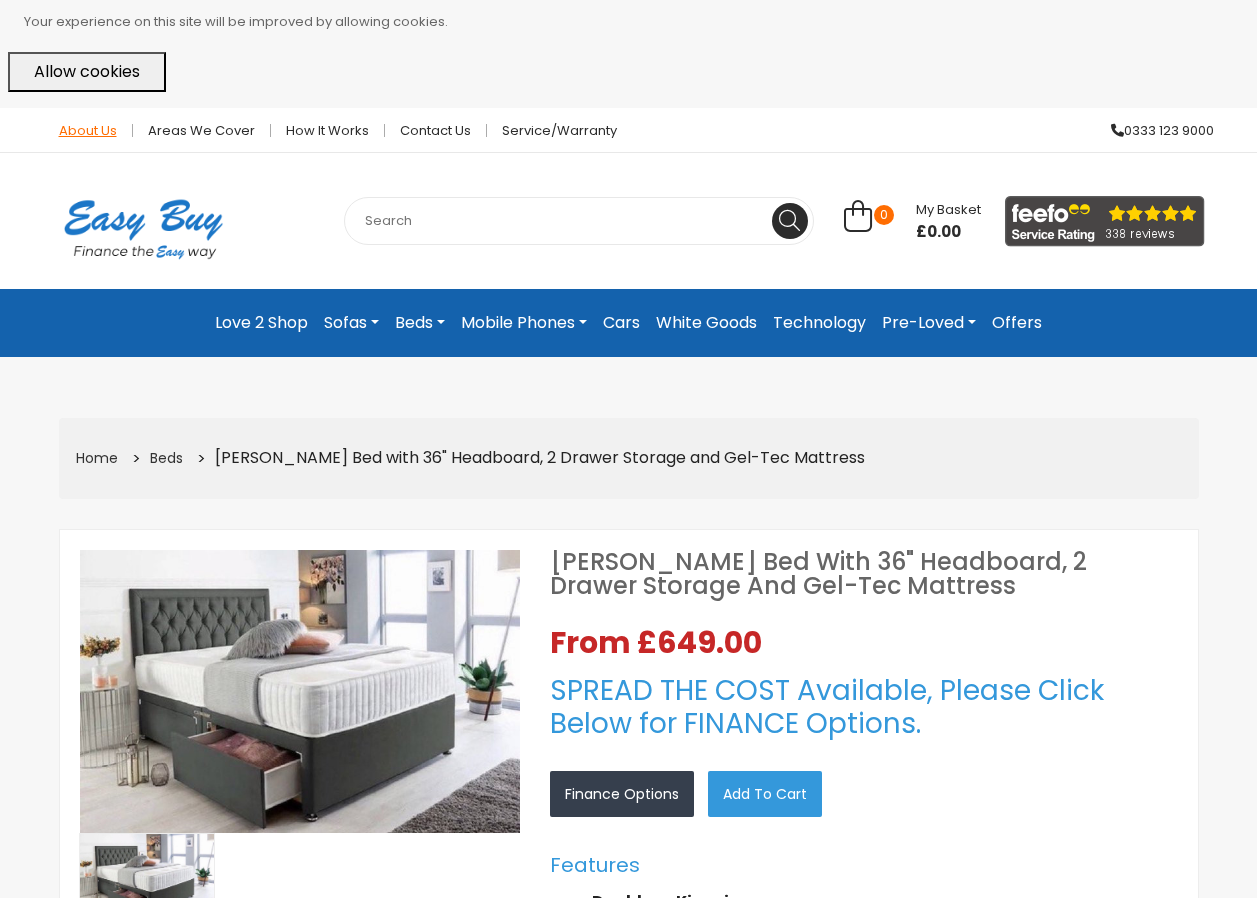 click on "About Us" at bounding box center (88, 130) 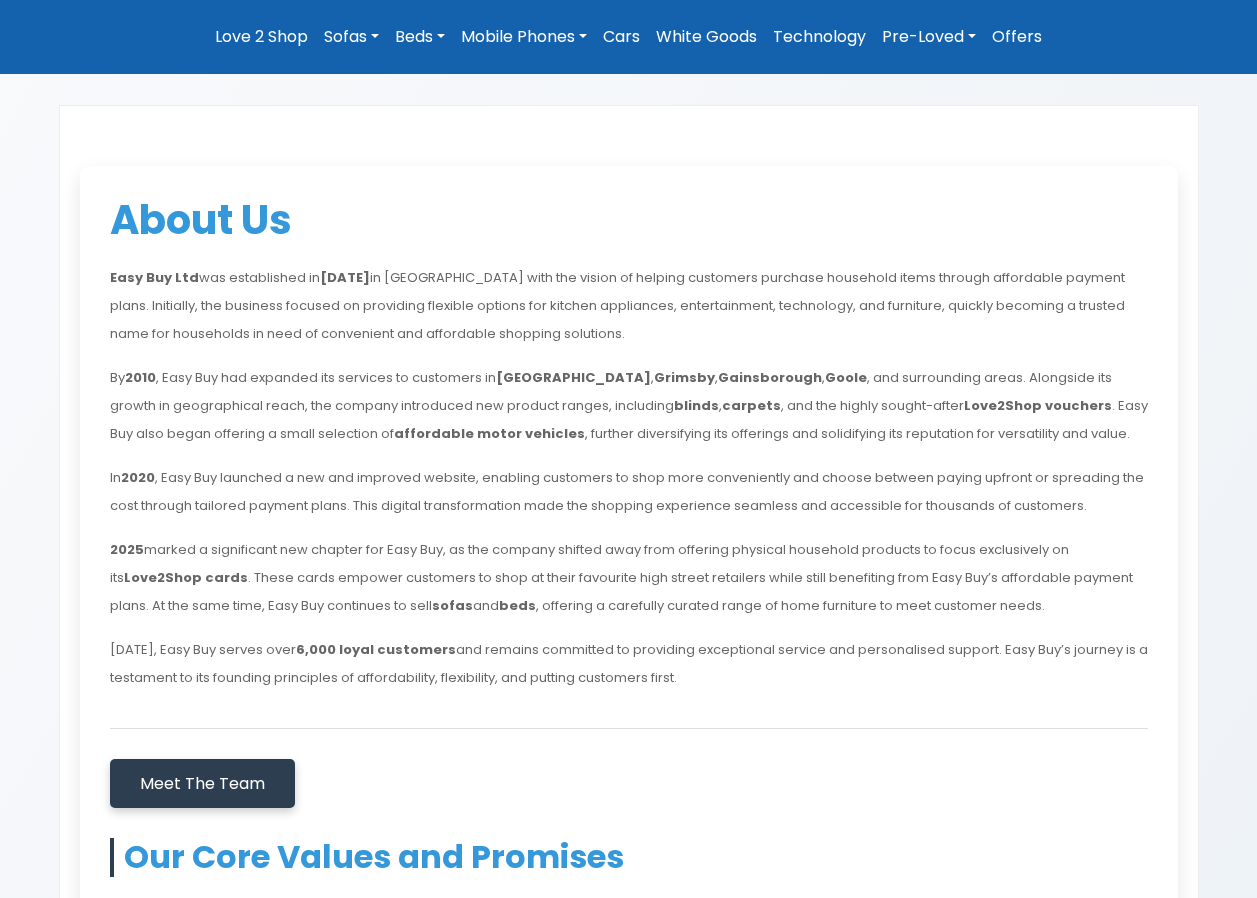 scroll, scrollTop: 0, scrollLeft: 0, axis: both 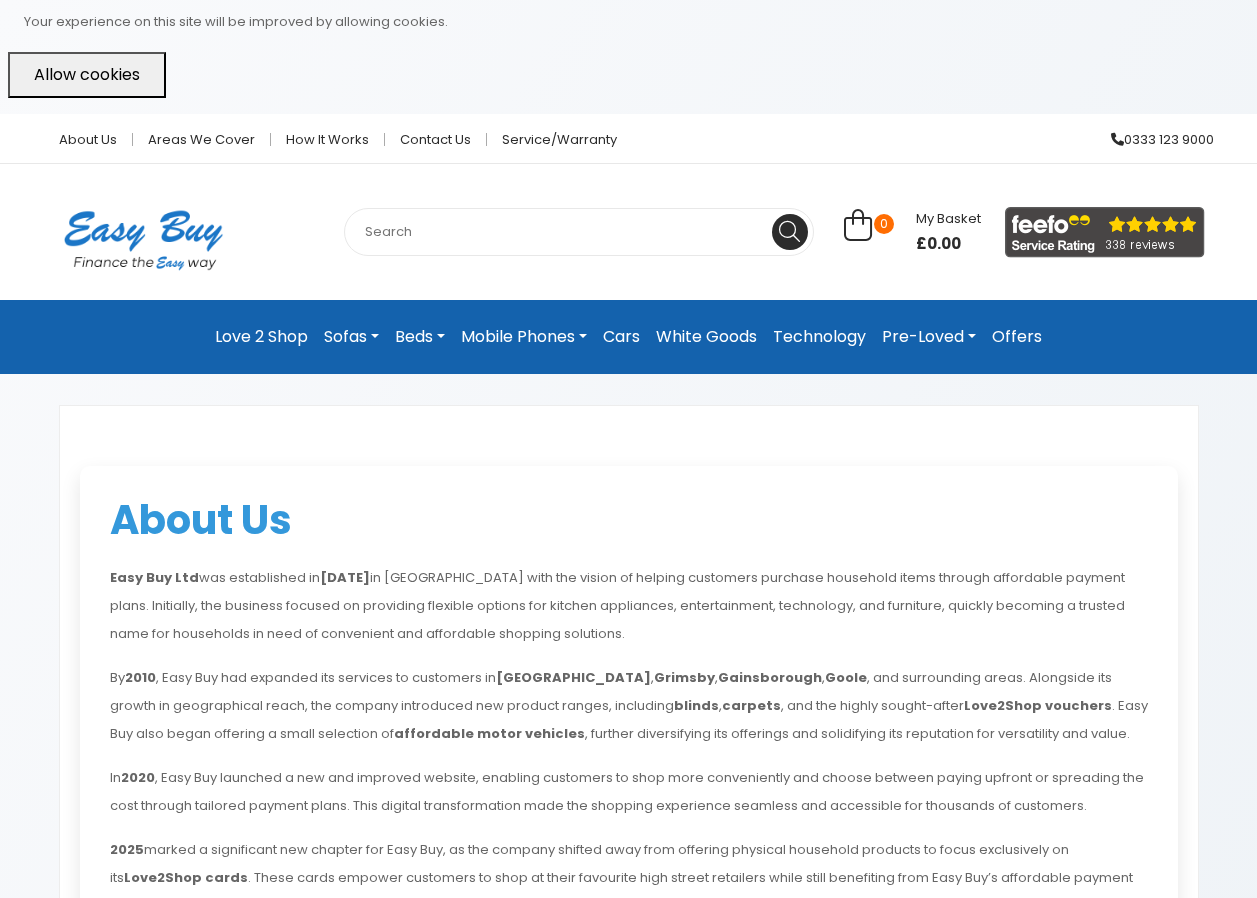 click on "Sofas" at bounding box center (351, 337) 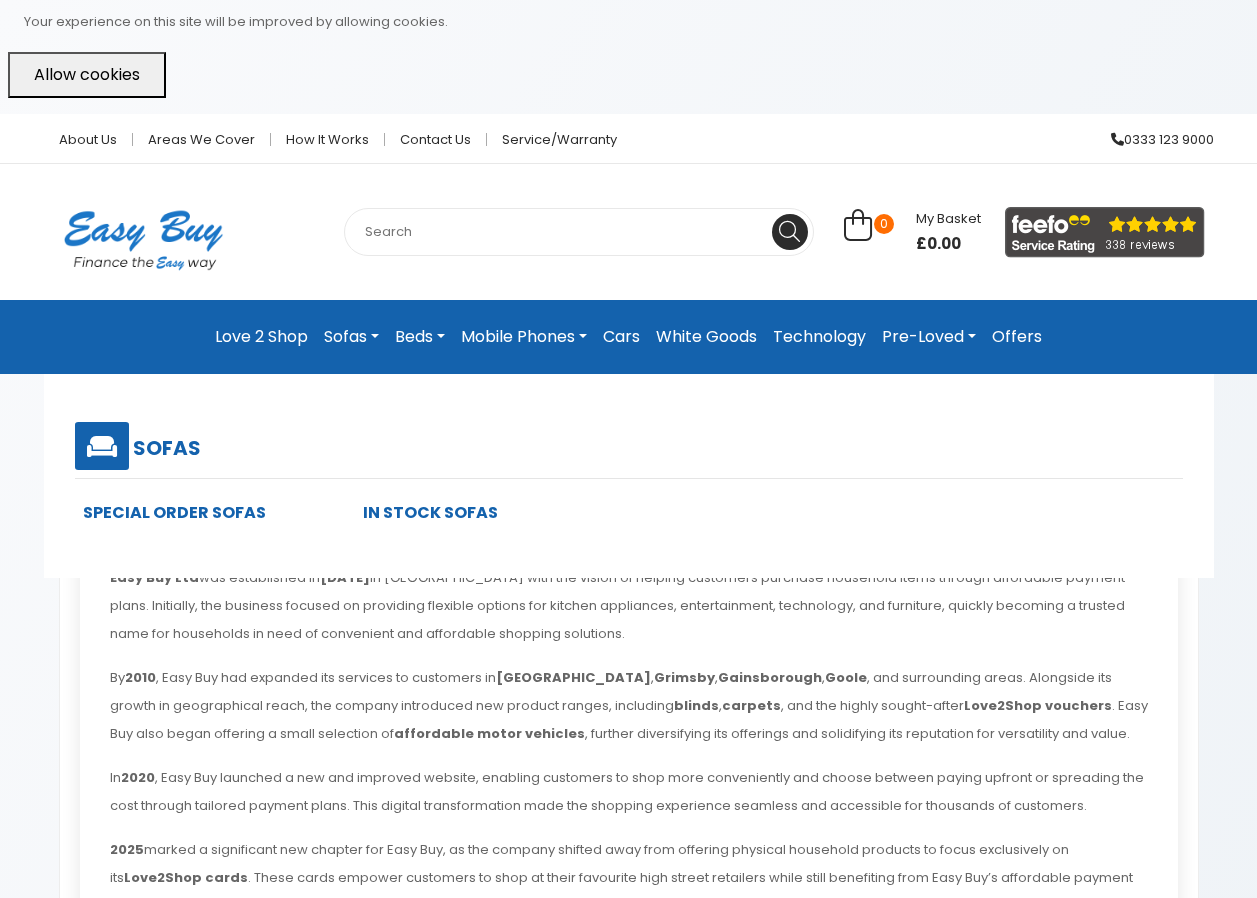 click on "Beds" at bounding box center [420, 337] 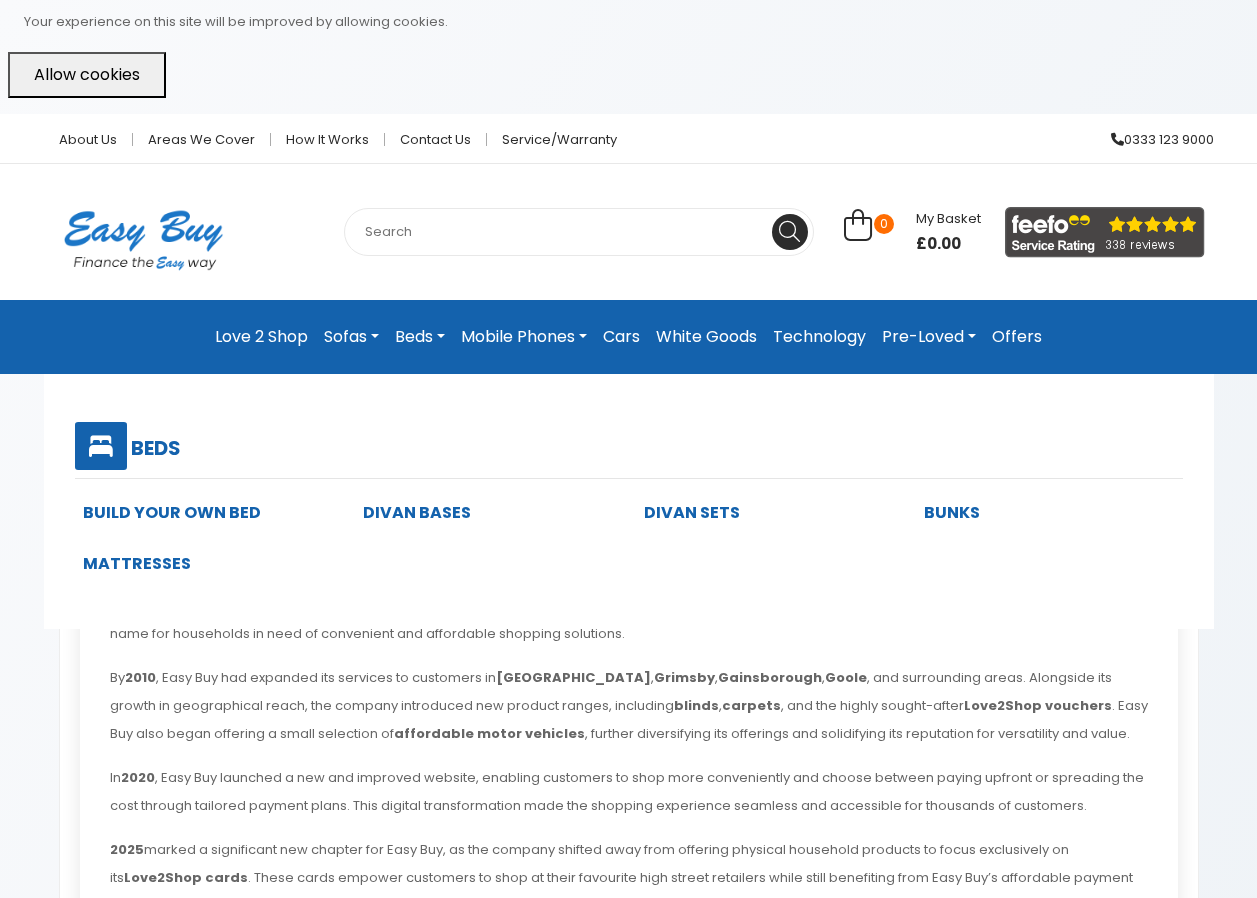 click on "Build Your Own Bed" at bounding box center [172, 512] 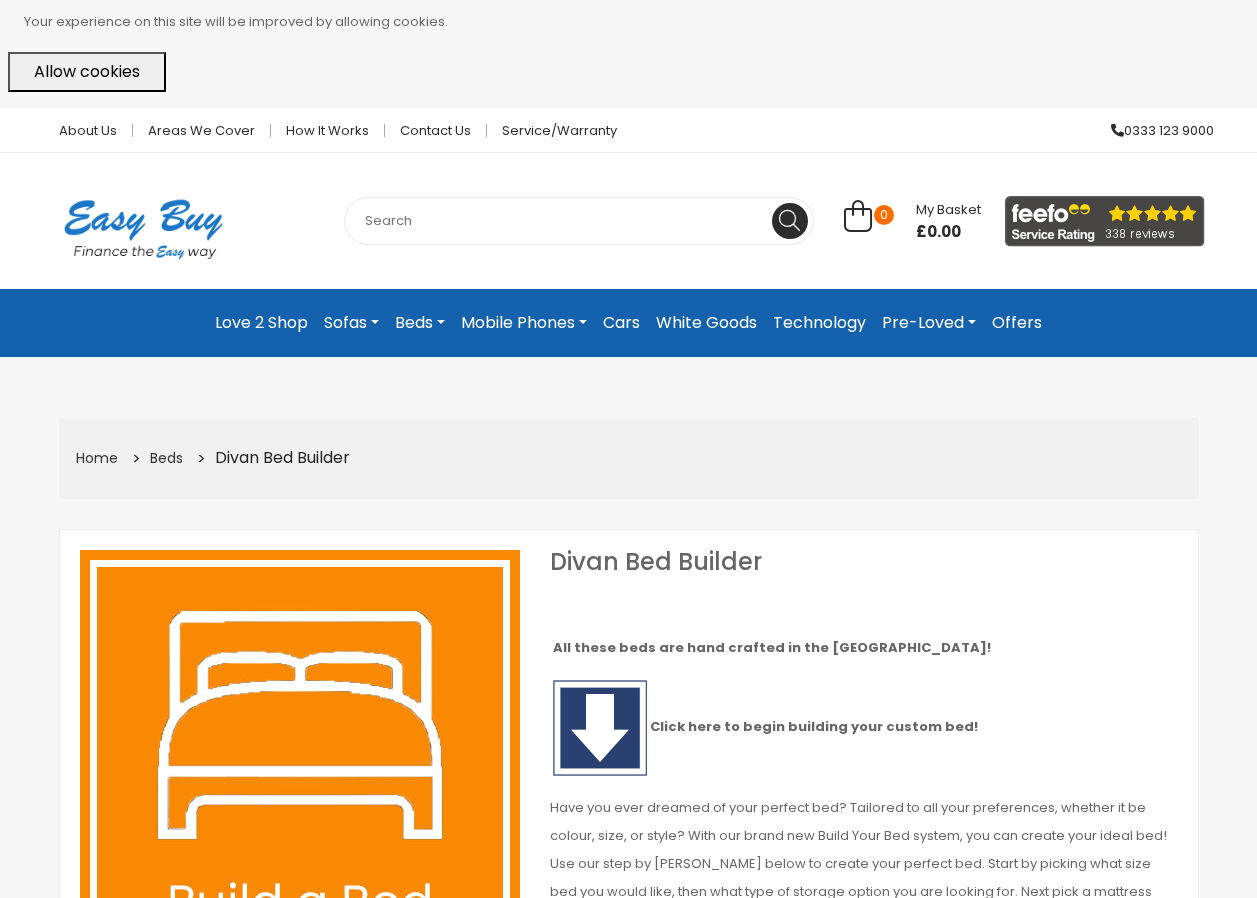 scroll, scrollTop: 0, scrollLeft: 0, axis: both 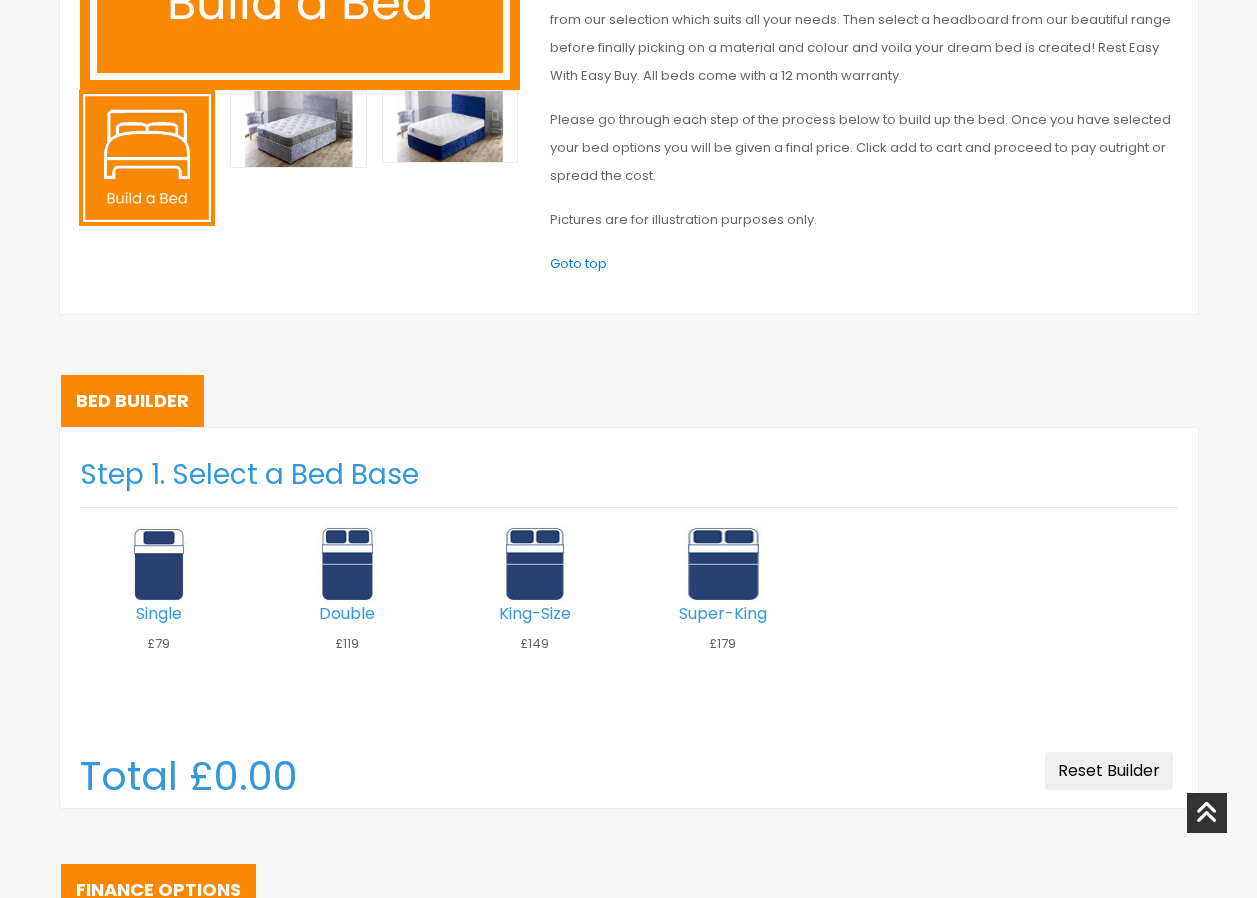 click on "King-Size" at bounding box center (535, 613) 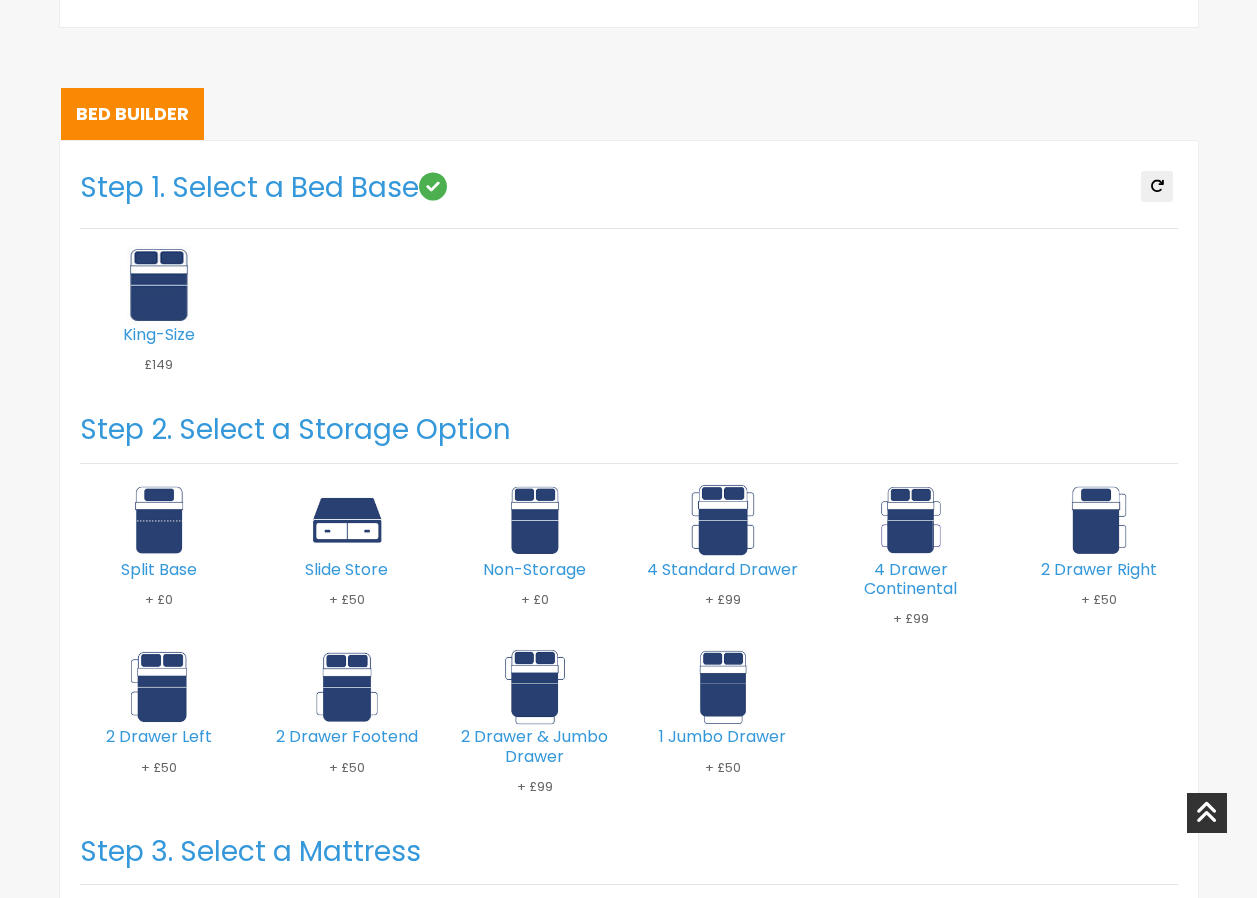 scroll, scrollTop: 1200, scrollLeft: 0, axis: vertical 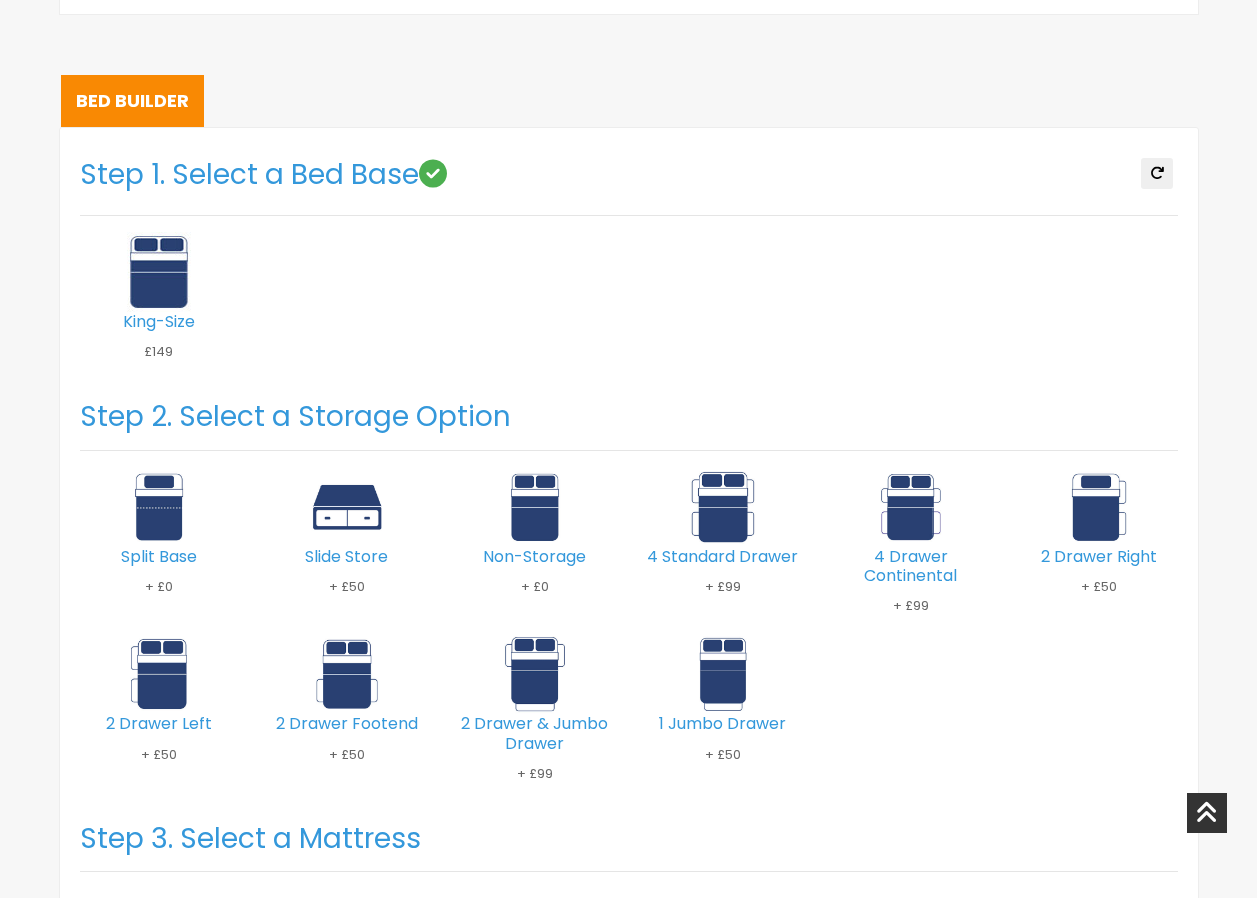 click on "4 Drawer Continental" at bounding box center [911, 566] 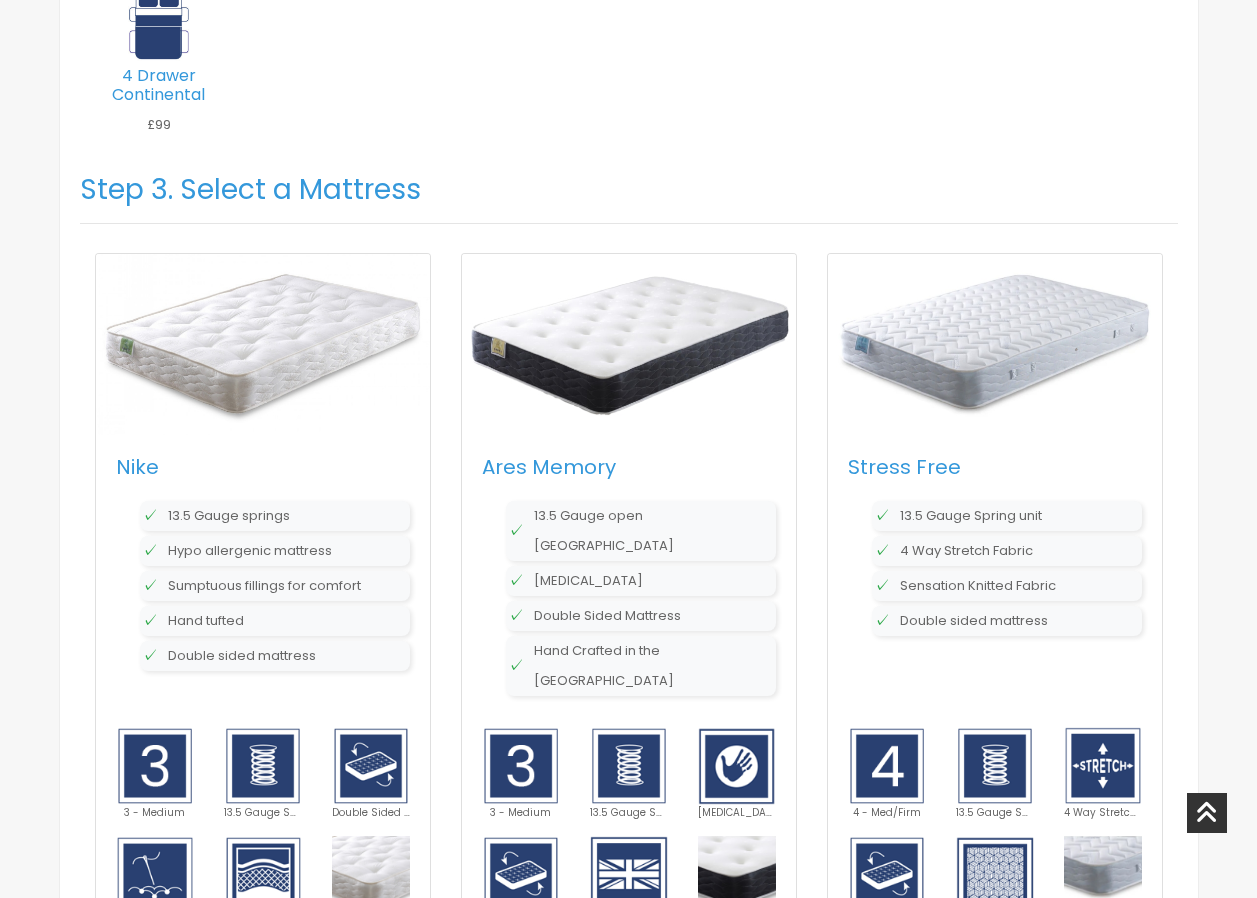 scroll, scrollTop: 1700, scrollLeft: 0, axis: vertical 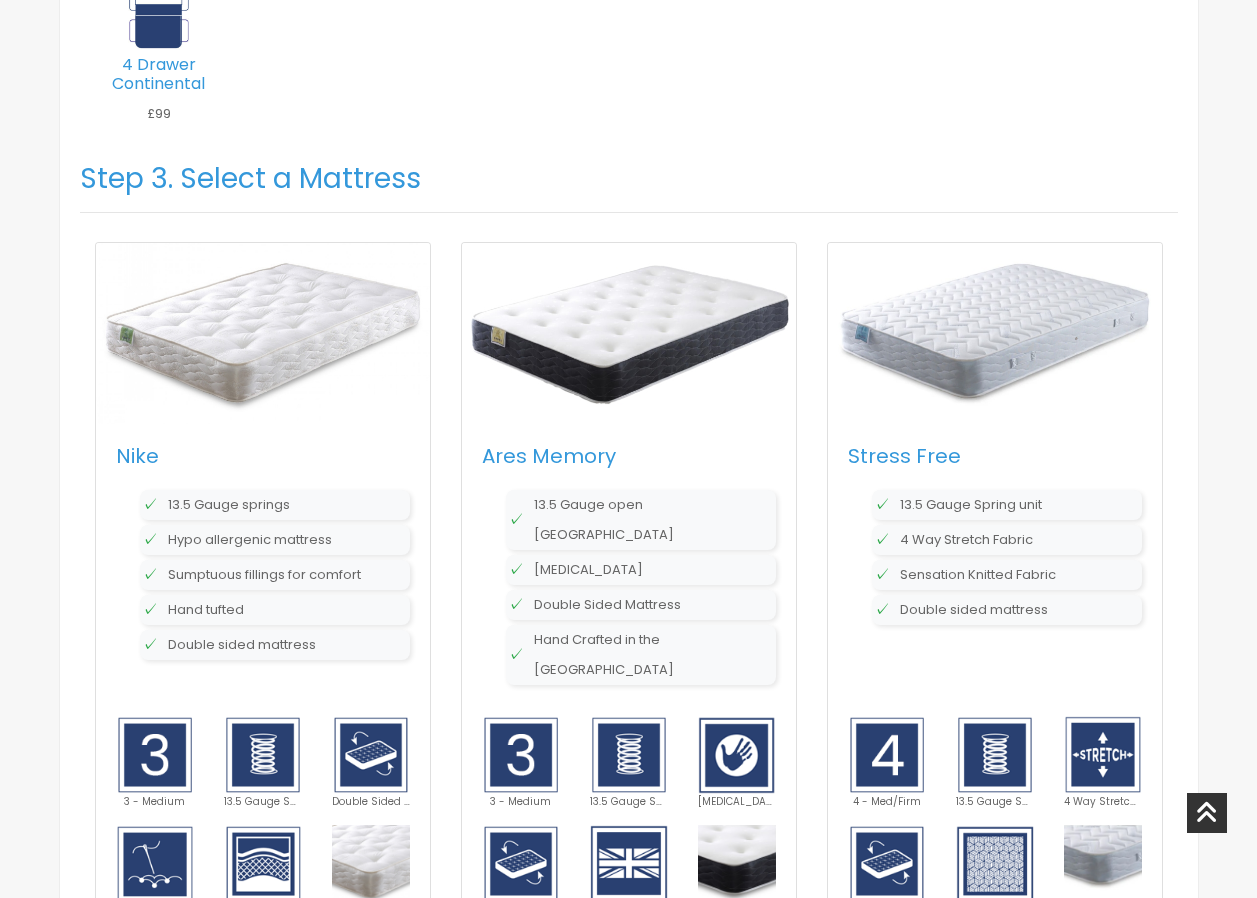 click on "13.5 Gauge Spring unit" at bounding box center [1007, 505] 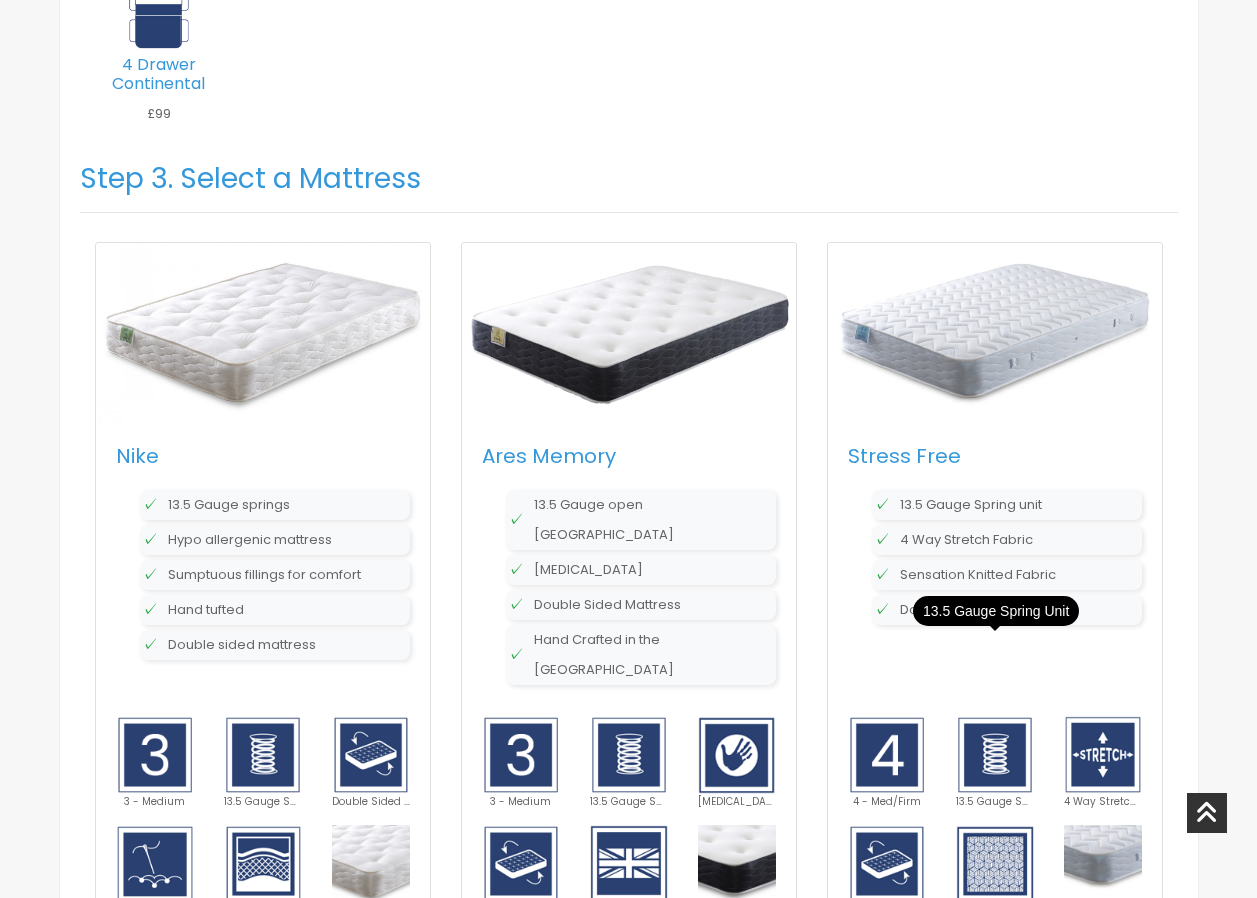 click at bounding box center [995, 755] 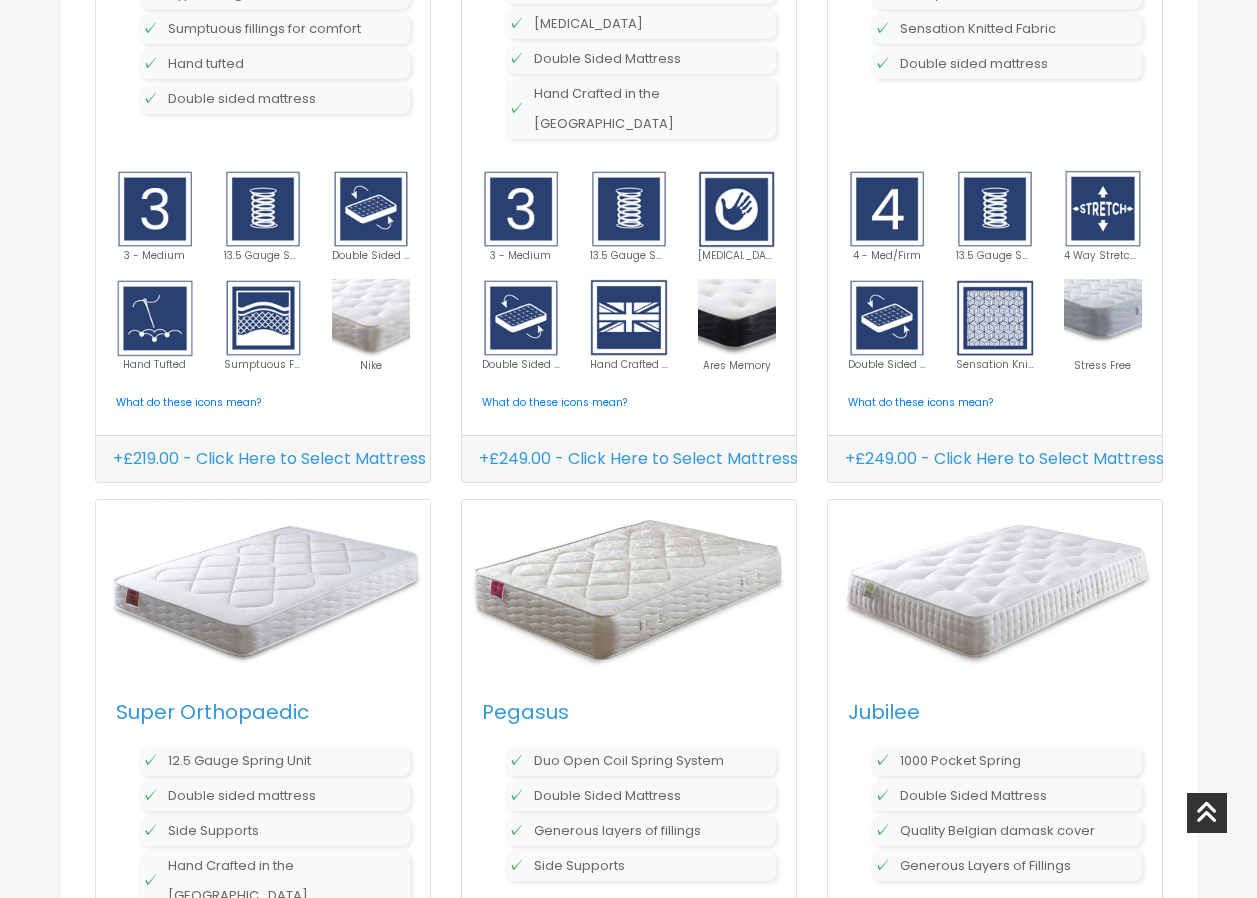 scroll, scrollTop: 2200, scrollLeft: 0, axis: vertical 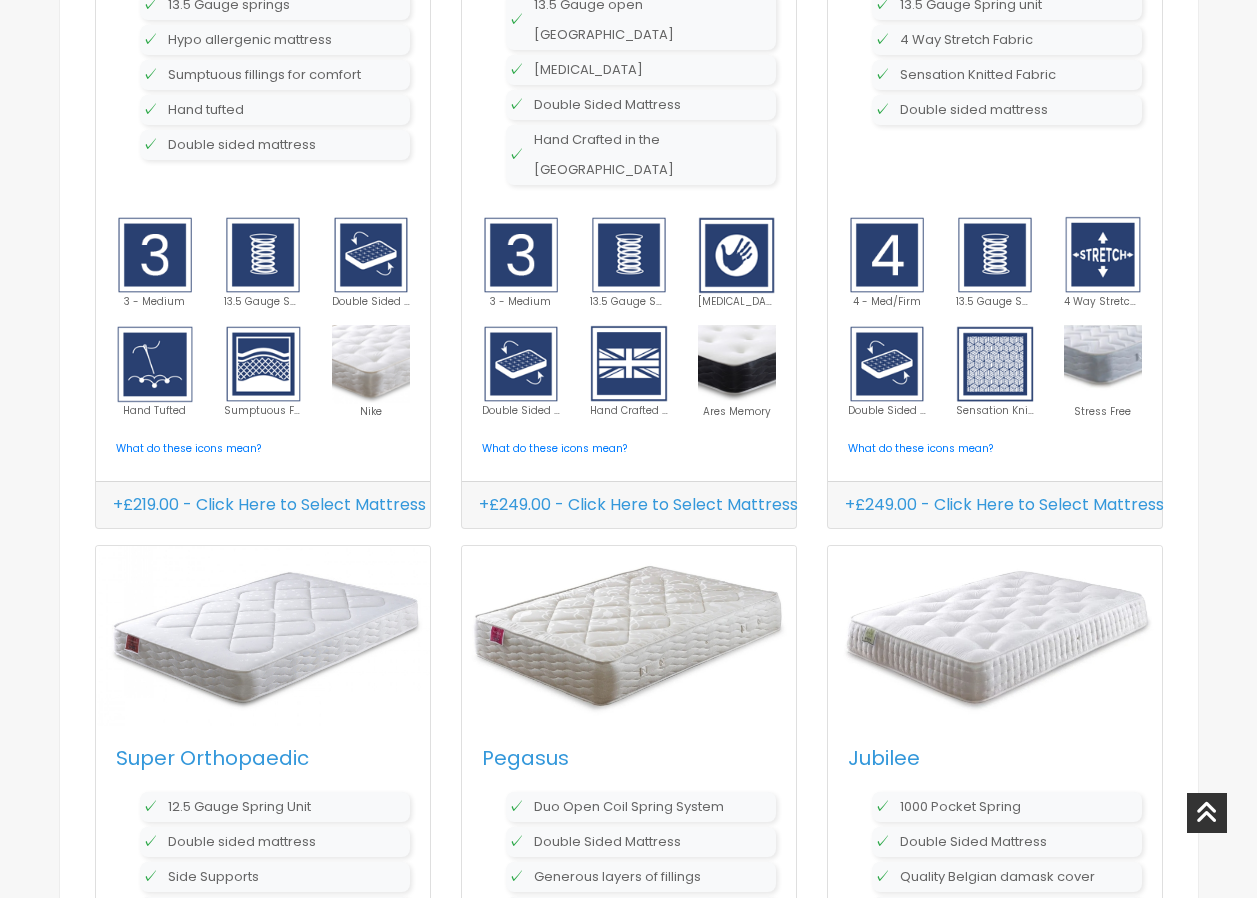 click on "+£249.00 - Click Here to Select Mattress" at bounding box center (1004, 505) 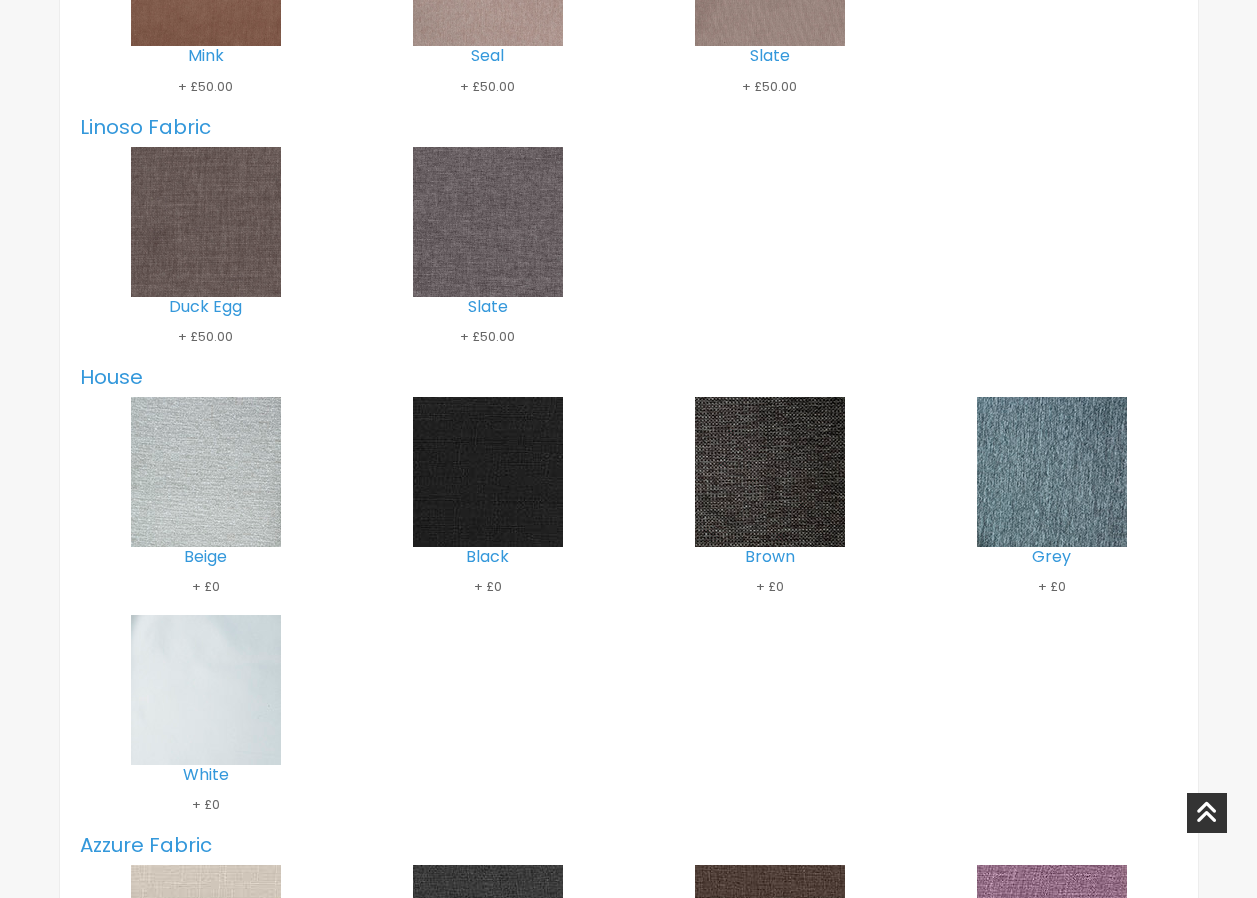 drag, startPoint x: 474, startPoint y: 245, endPoint x: 498, endPoint y: 230, distance: 28.301943 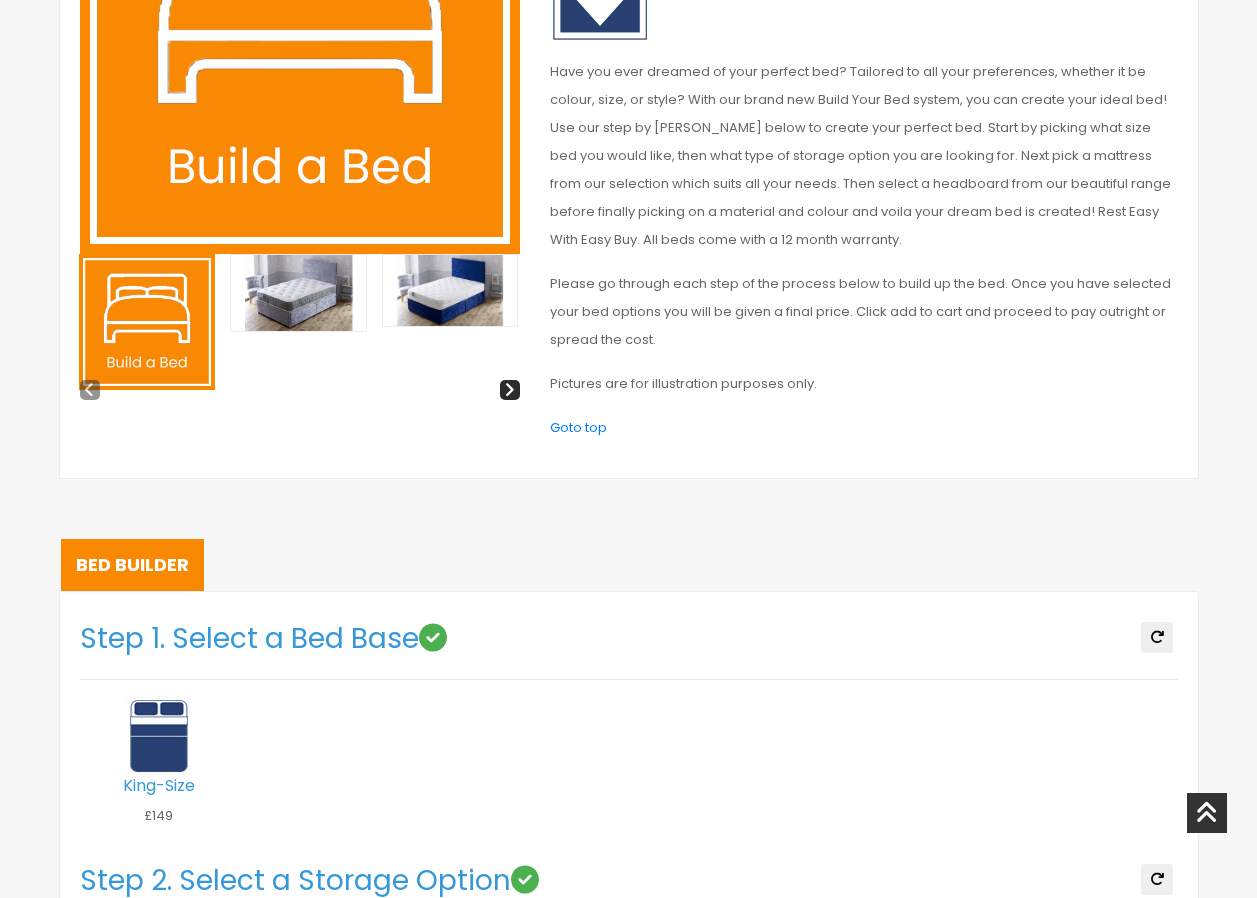 scroll, scrollTop: 808, scrollLeft: 0, axis: vertical 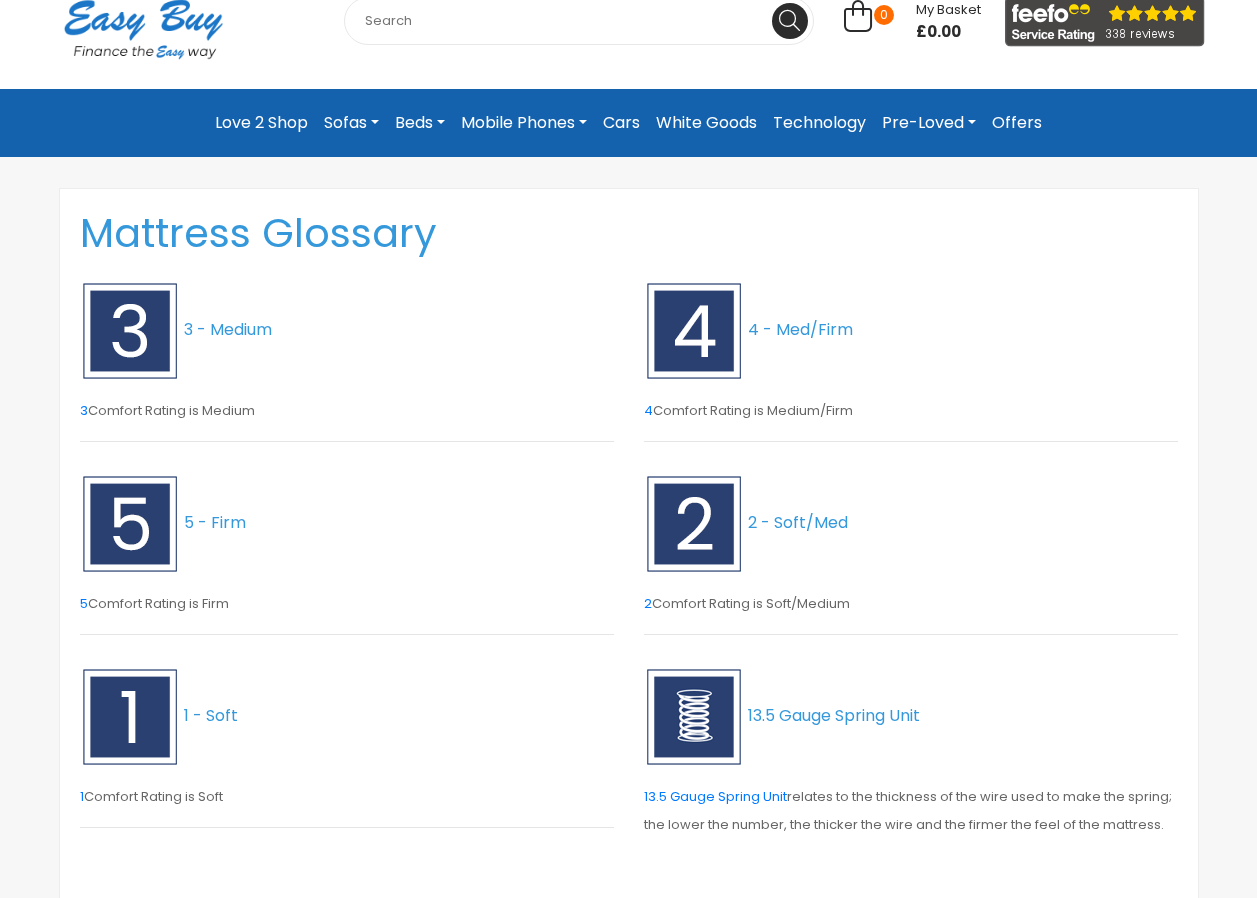 click at bounding box center (694, 331) 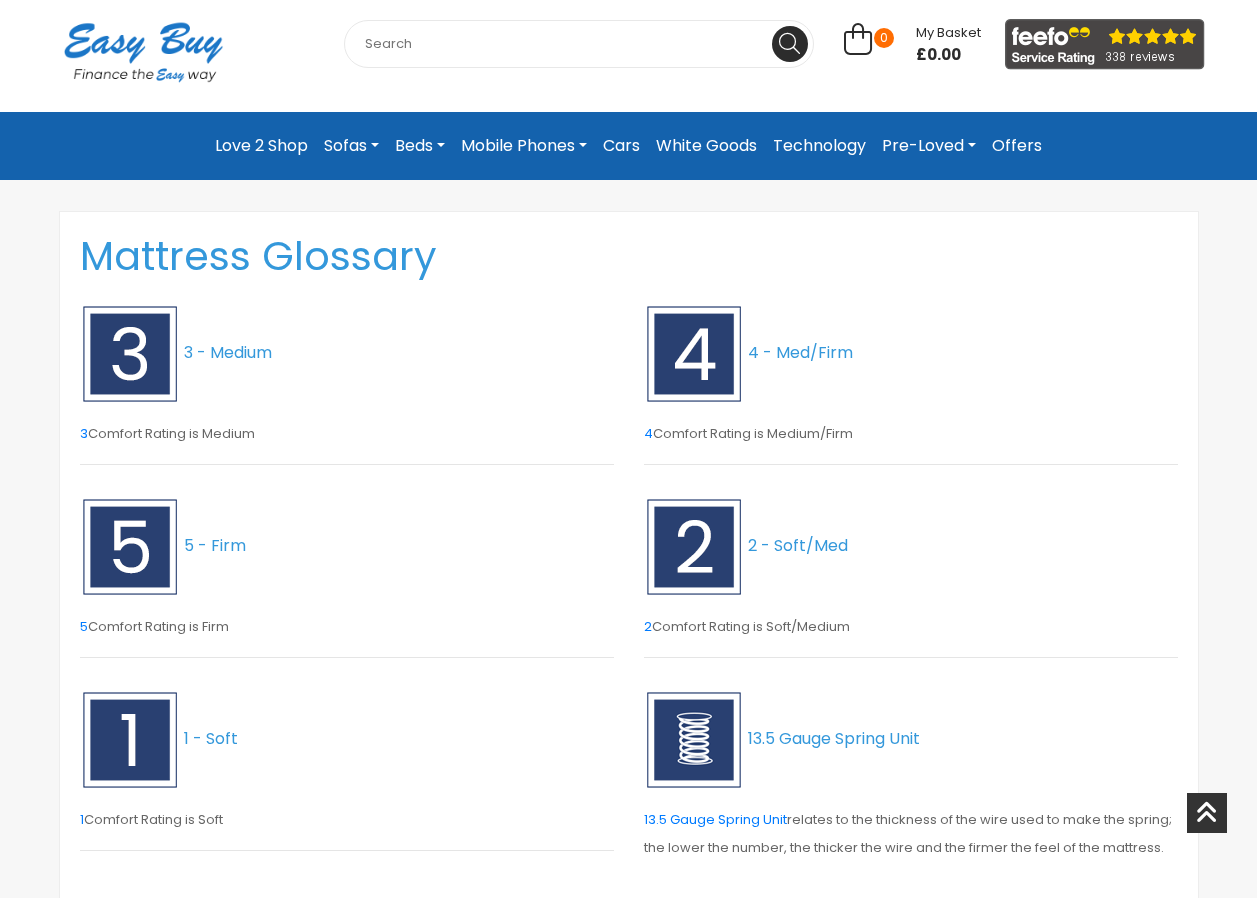 scroll, scrollTop: 0, scrollLeft: 0, axis: both 